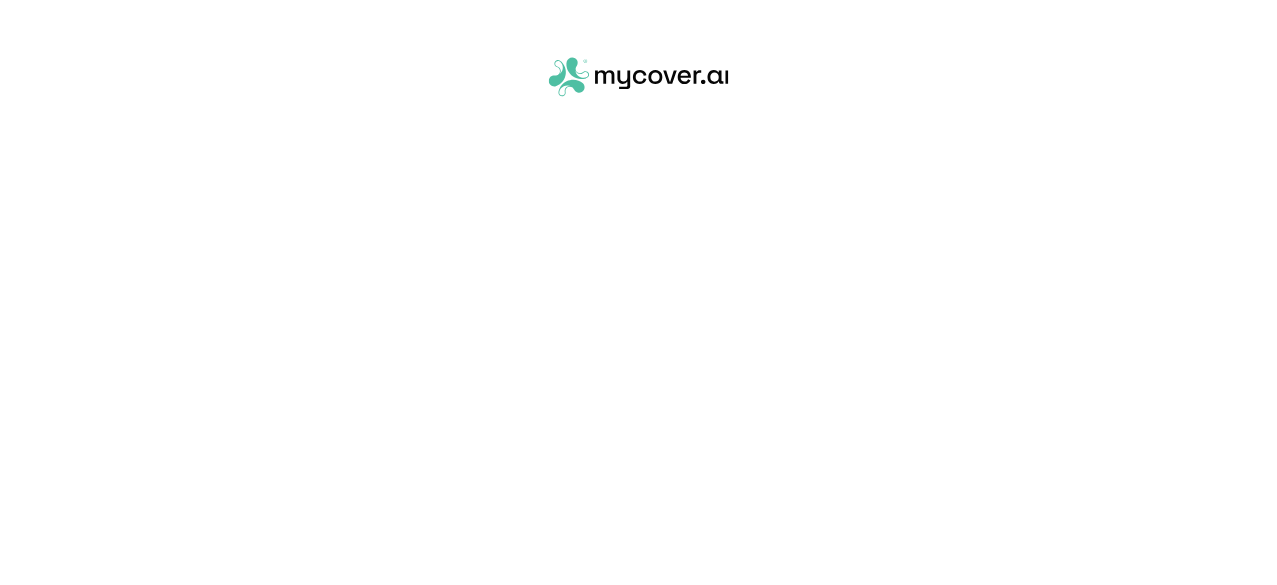 scroll, scrollTop: 0, scrollLeft: 0, axis: both 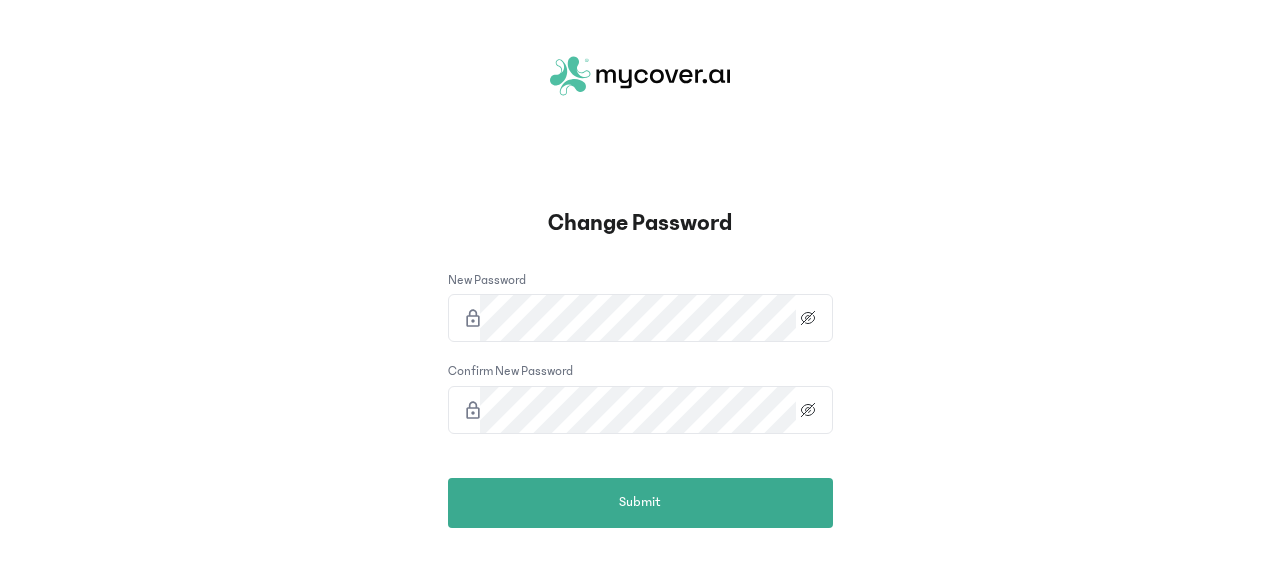 click 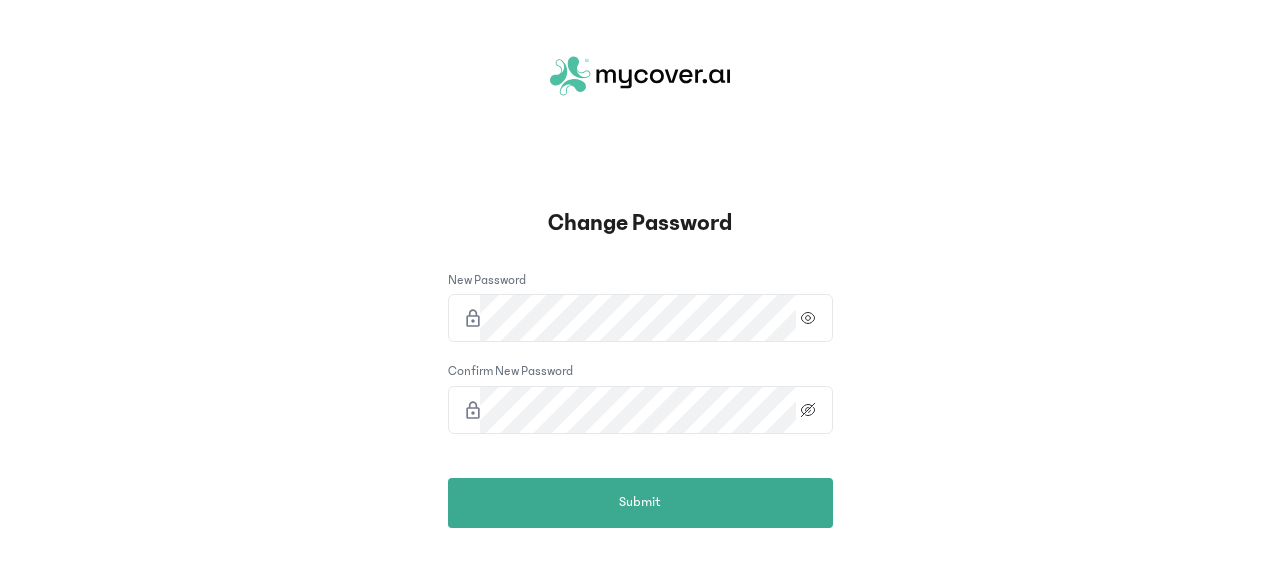 click 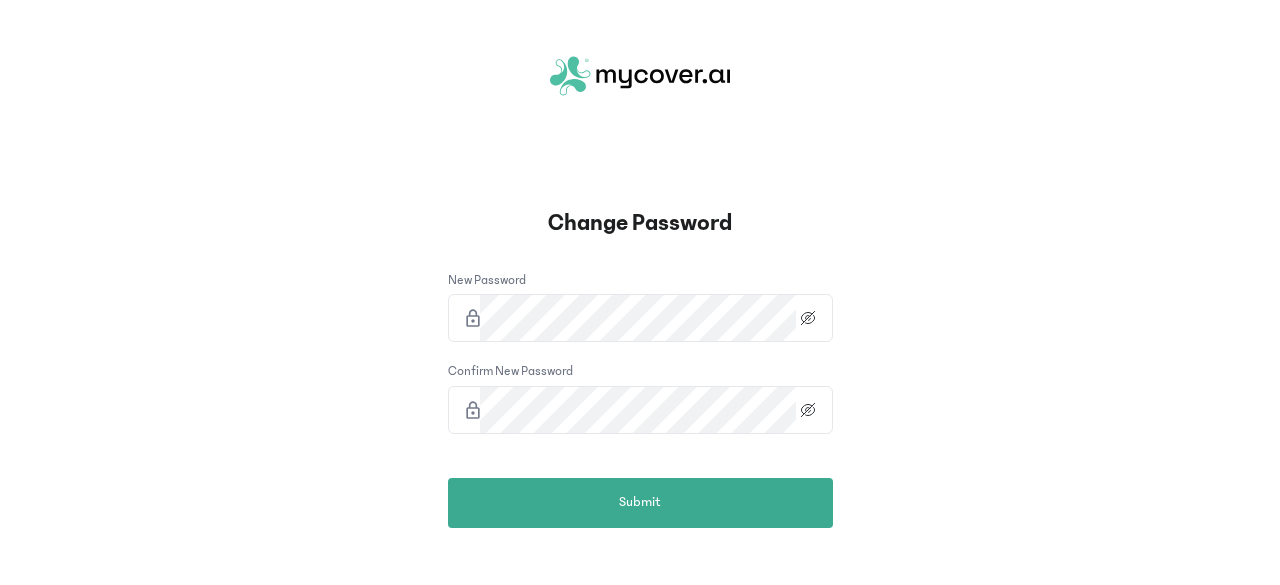 click 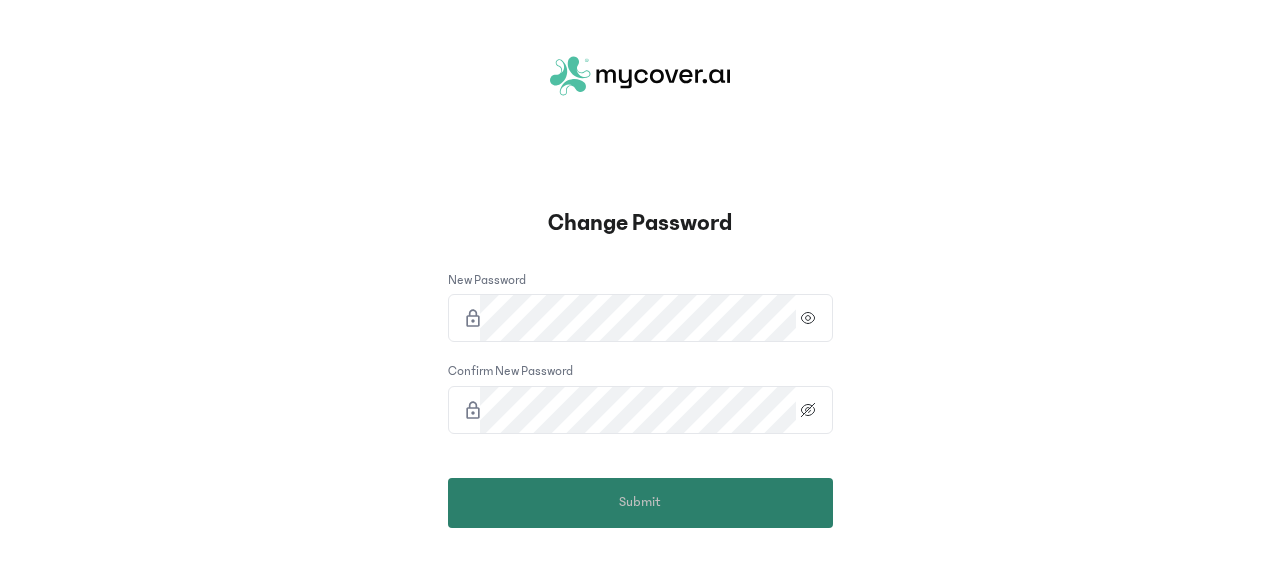 click on "Submit" at bounding box center [640, 503] 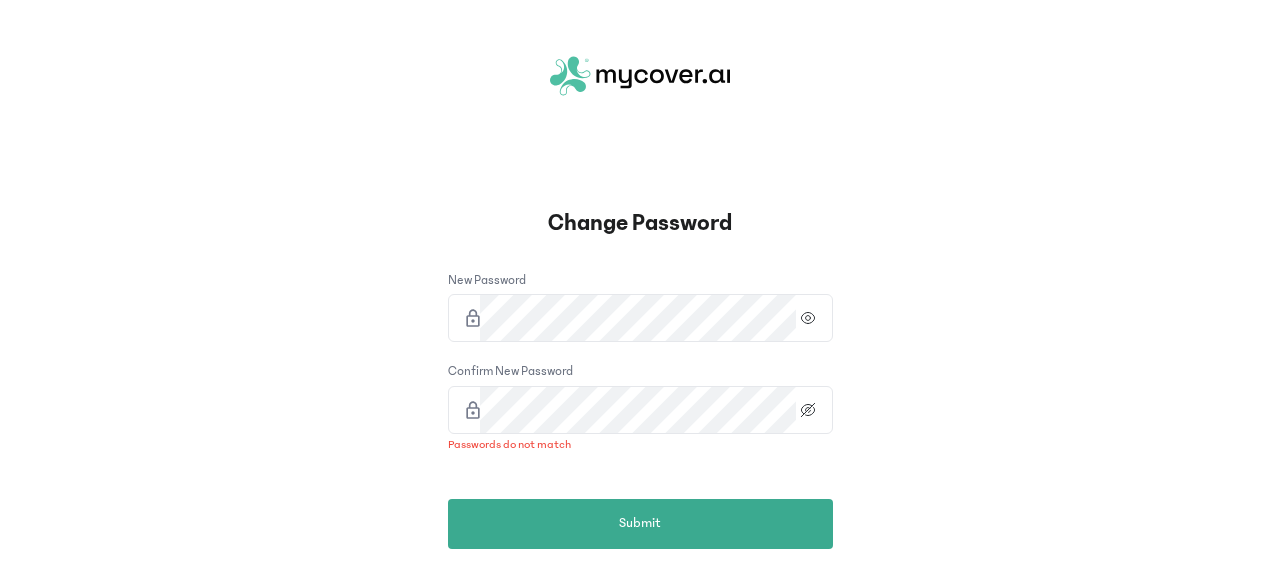 click 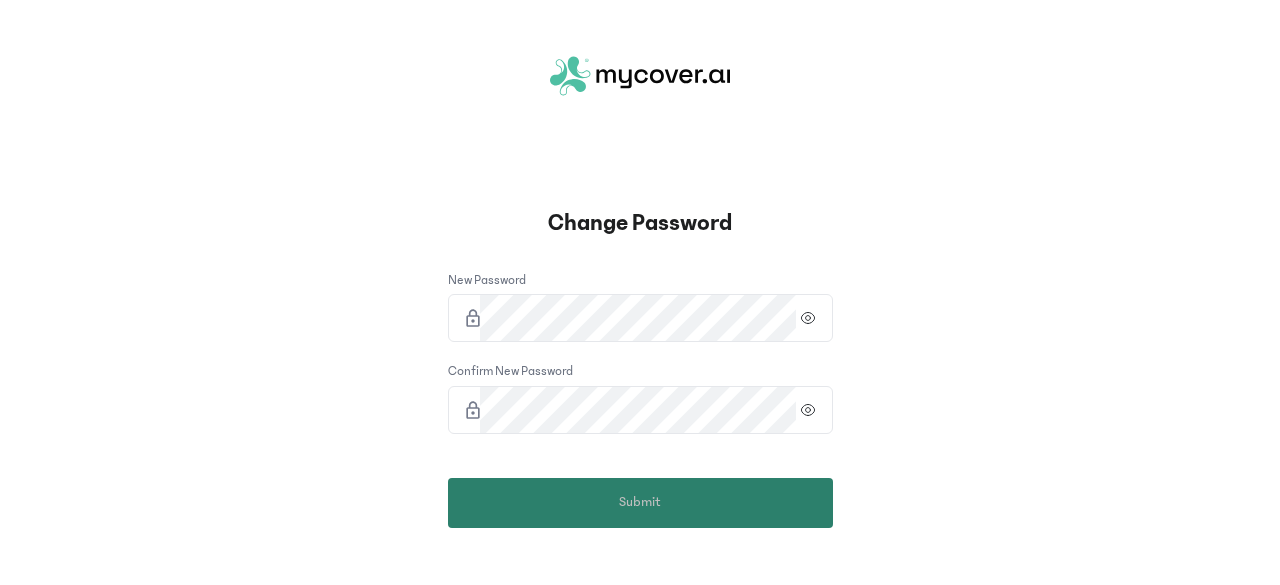 click on "Submit" at bounding box center (640, 503) 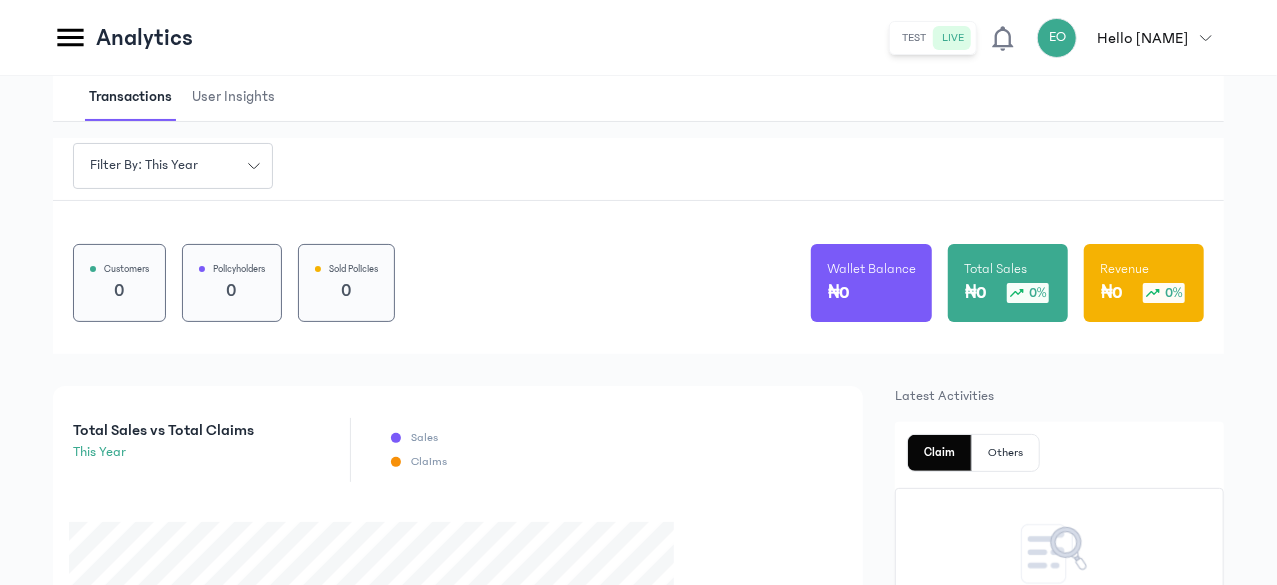 scroll, scrollTop: 0, scrollLeft: 0, axis: both 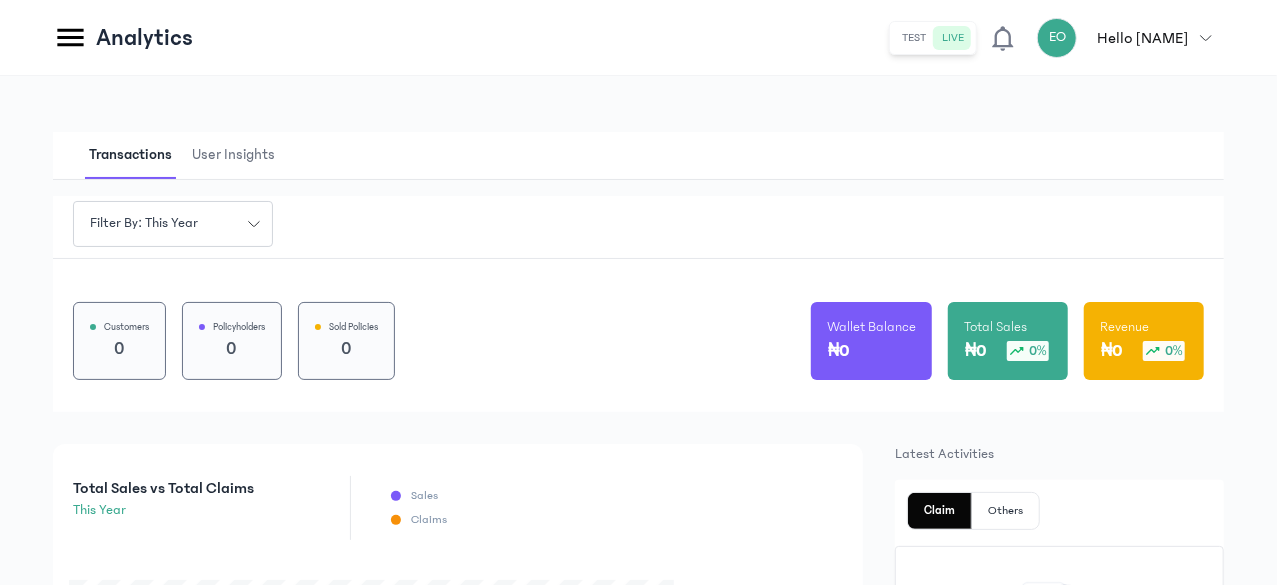 click on "Transactions User Insights Filter by: this year
Customers 0 Policyholders 0 Sold Policies 0 Wallet Balance ₦0 Total Sales ₦0
0% Revenue ₦0
0%  Total Sales vs Total Claims  this year Sales Claims  Policy Statistics  Total Policies 0 Active Policies 0 Inactive Policies 0 Average Policy Value ₦0 % of Policy Renewal 100.0%  Recent Transactions  You have no recent transactions.
No recent transaction You currently do not have any recent transaction. Your recent transactions will appear here when you have any. Latest Activities Claim Others
No Recent claims Your recent claims will appear here. Claim Statistics Filter by: all time
Total Claims 0  Paid Claims  0  Rejected Claims  0 % of Claims Paid vs Revenue 0%" at bounding box center (638, 805) 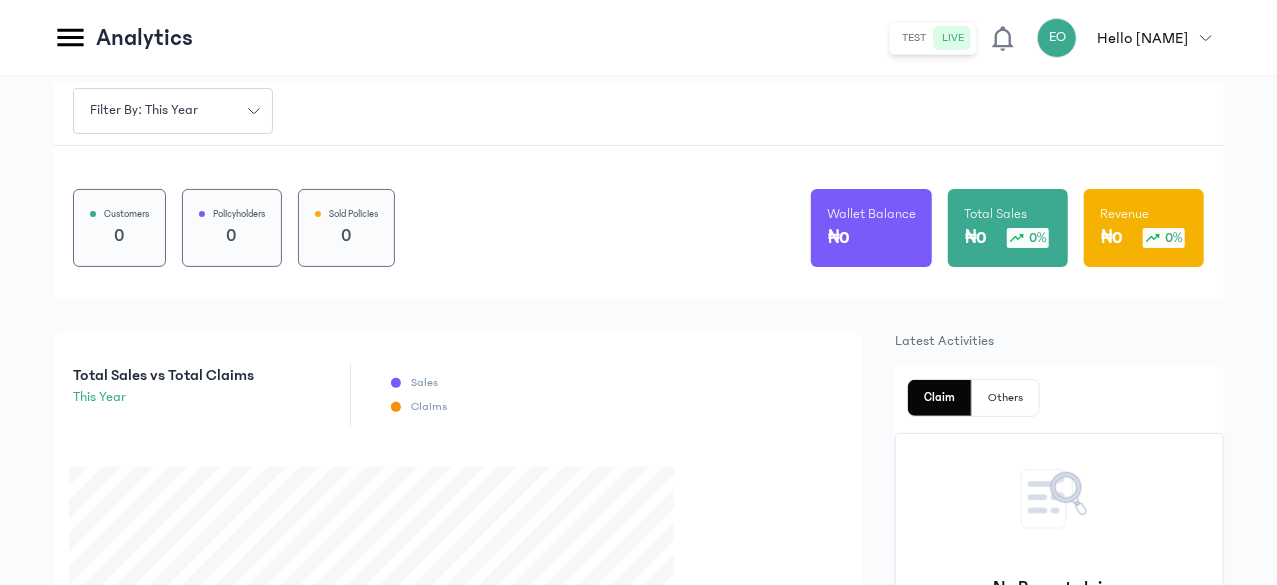scroll, scrollTop: 126, scrollLeft: 0, axis: vertical 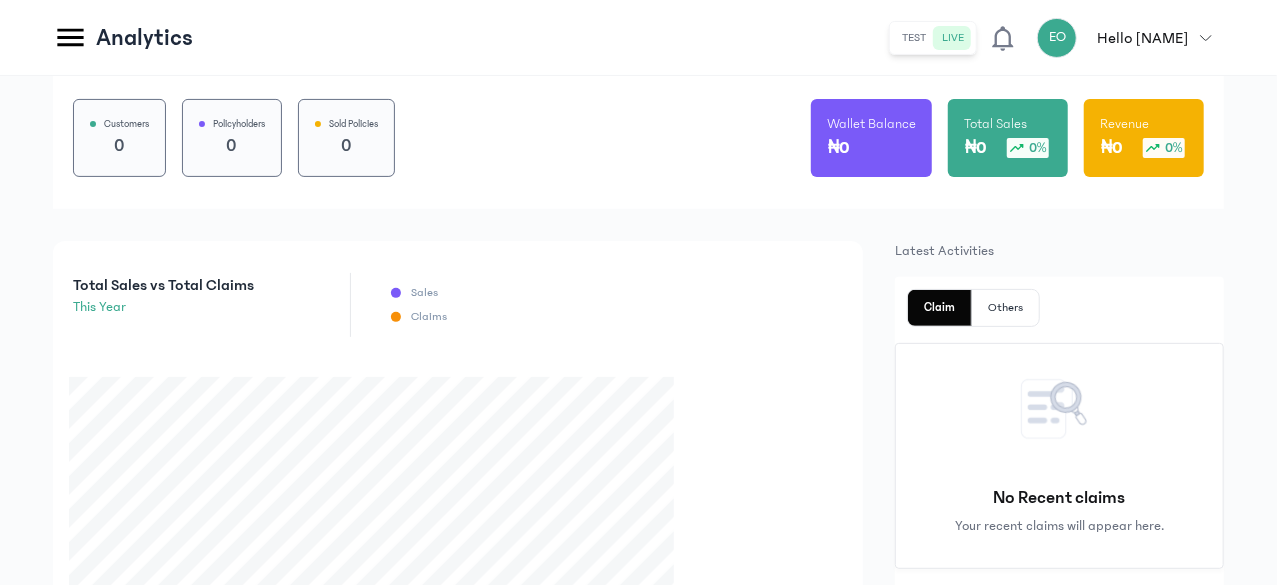 click on "Wallet" at bounding box center (-169, 380) 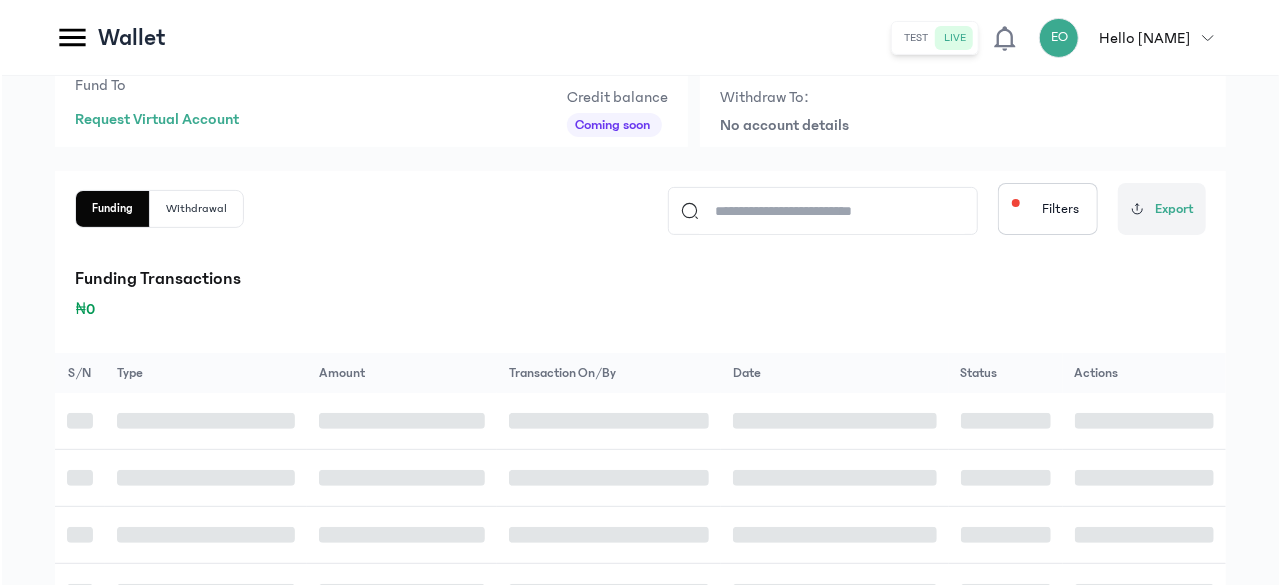 scroll, scrollTop: 0, scrollLeft: 0, axis: both 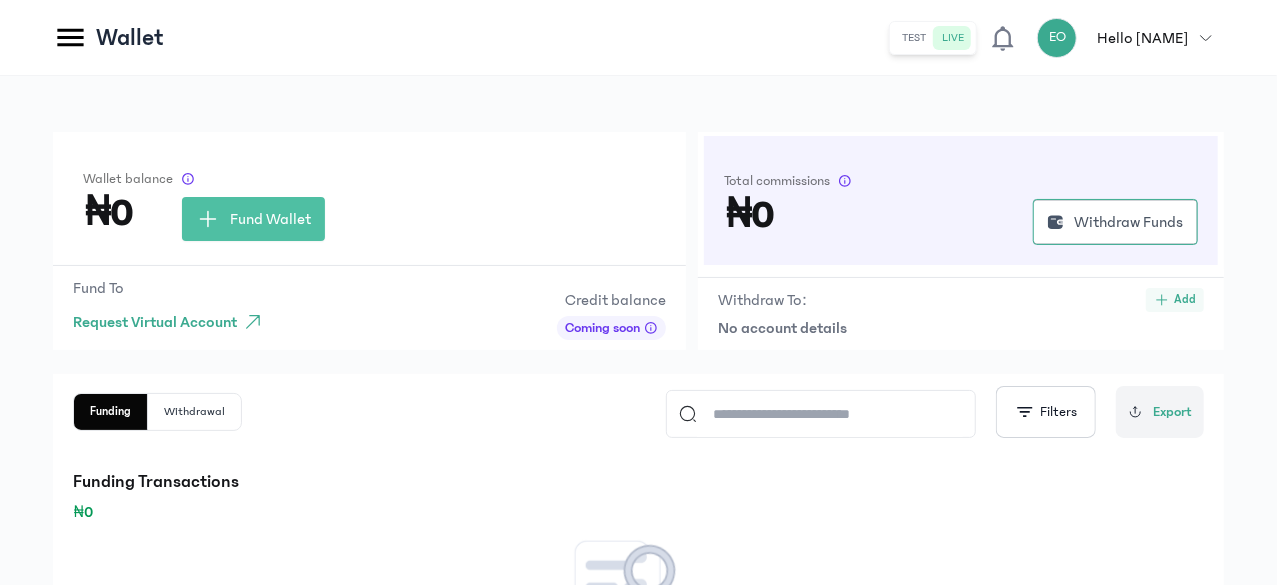 click on "Add" 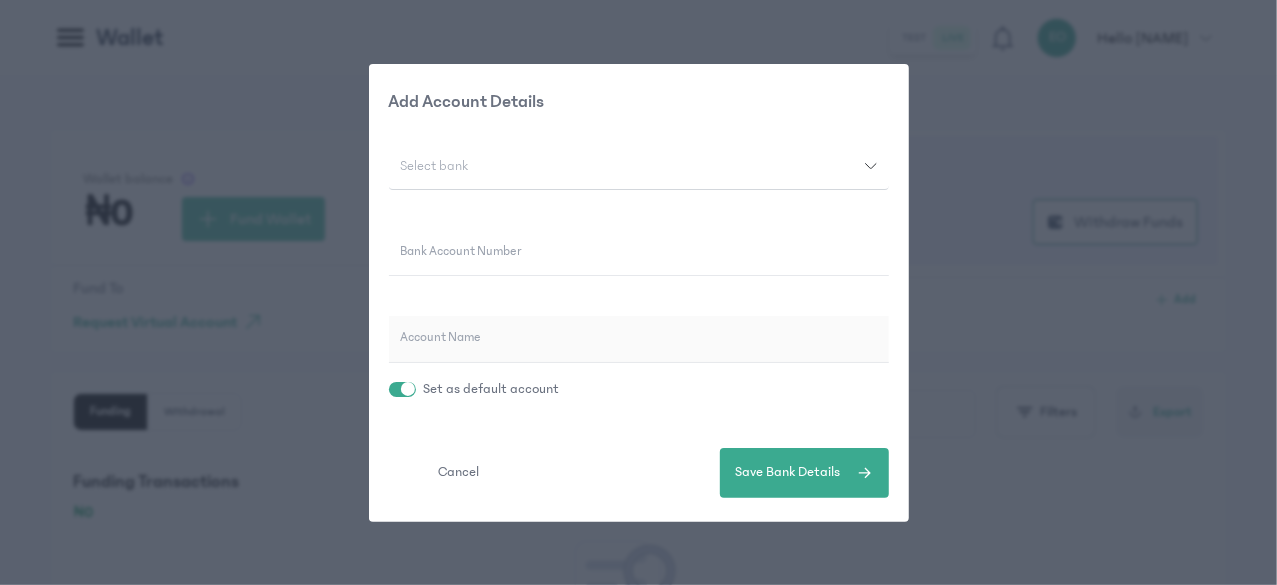 click on "Add Account Details Select bank
Bank Account Number Account Name Set as default account  Cancel   Save Bank Details" 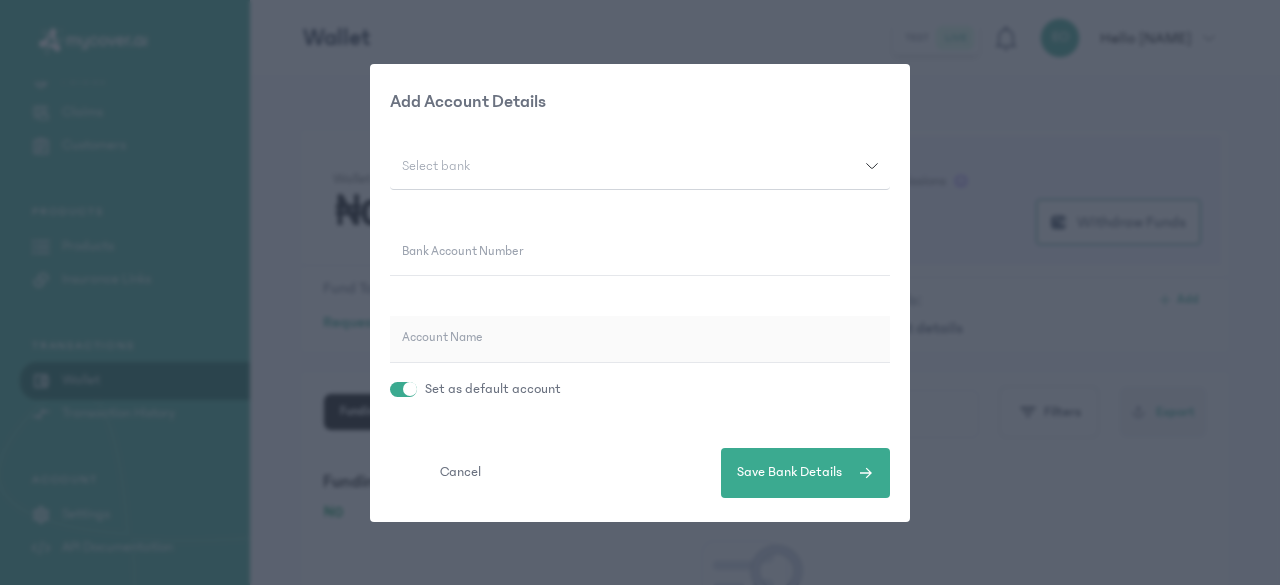 click on "Select bank" at bounding box center (628, 166) 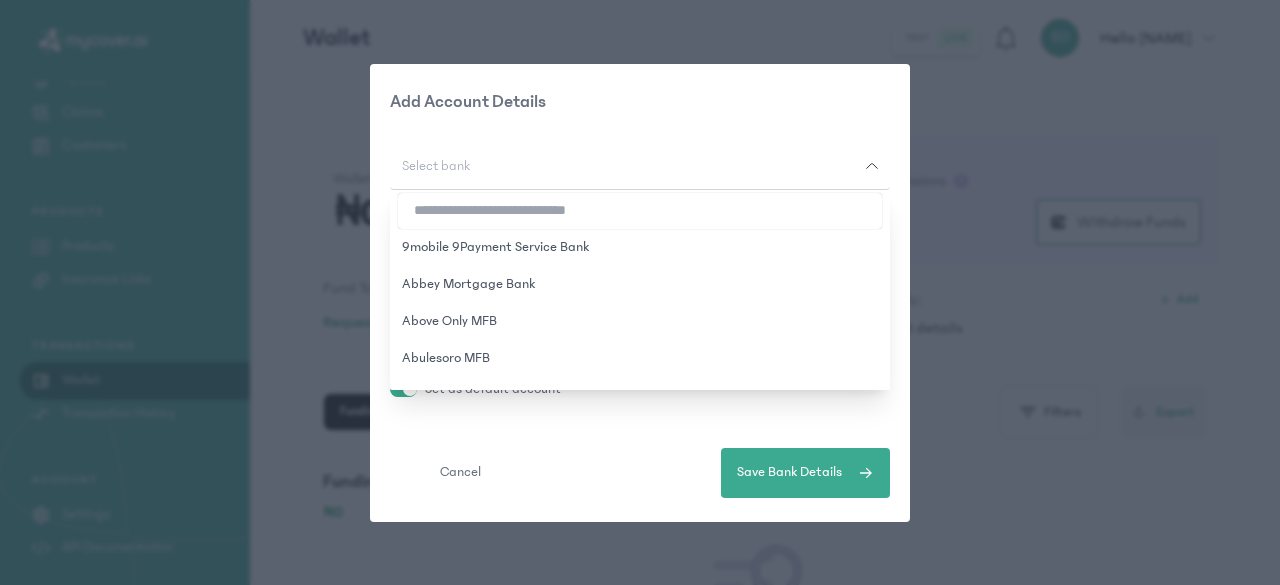 type 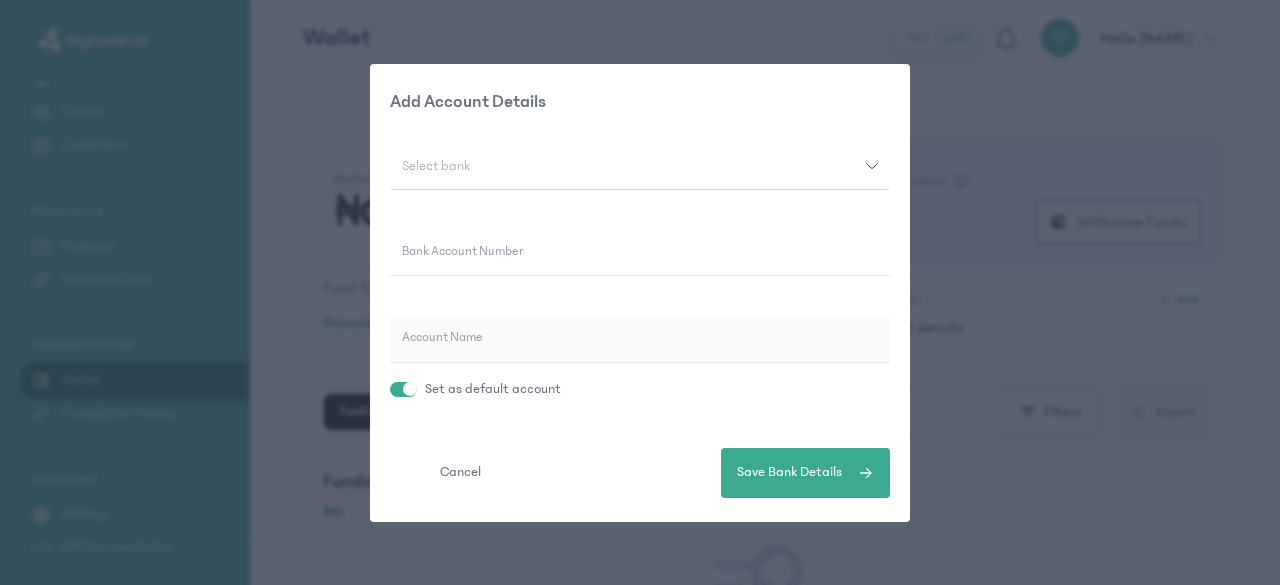 click on "Select bank" at bounding box center (628, 166) 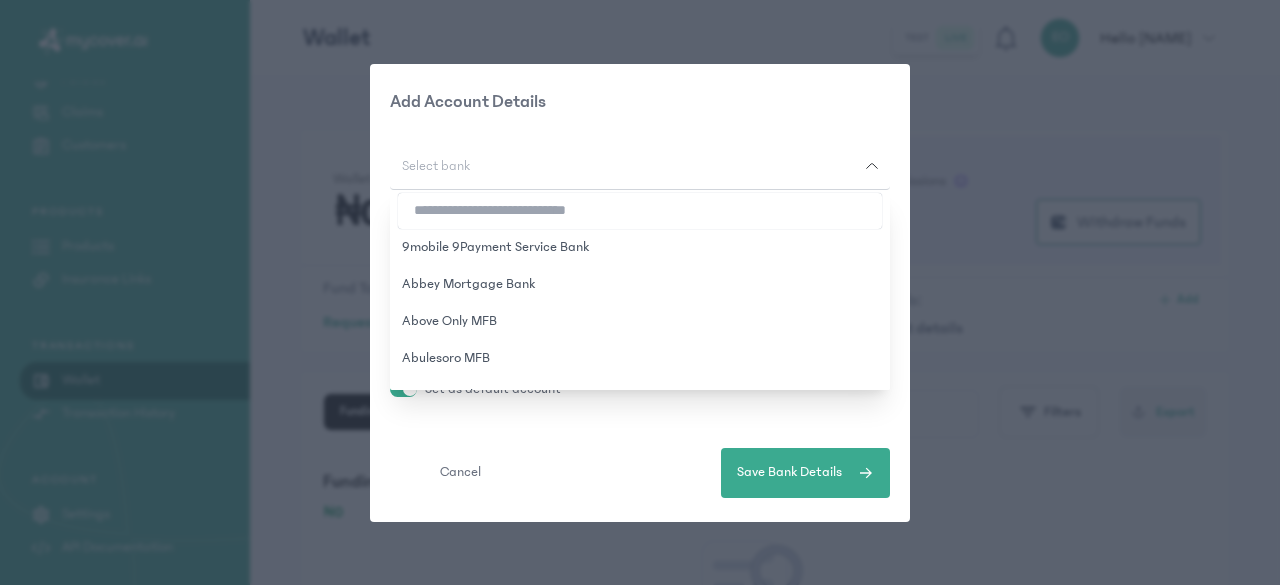 click on "Select bank" 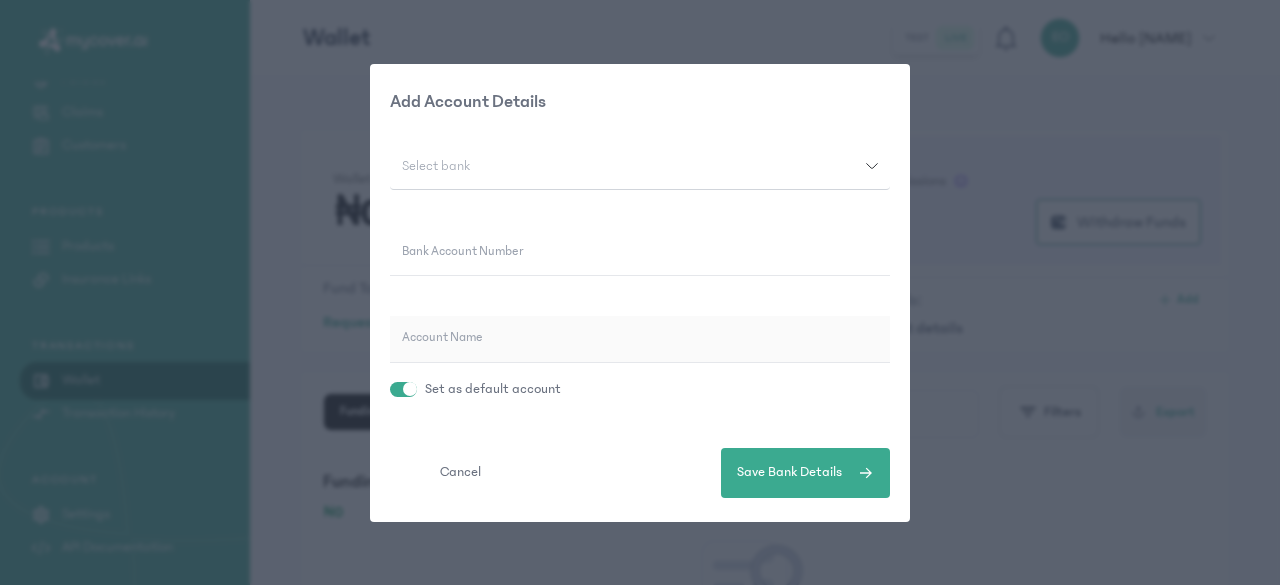 click on "Bank Account Number" 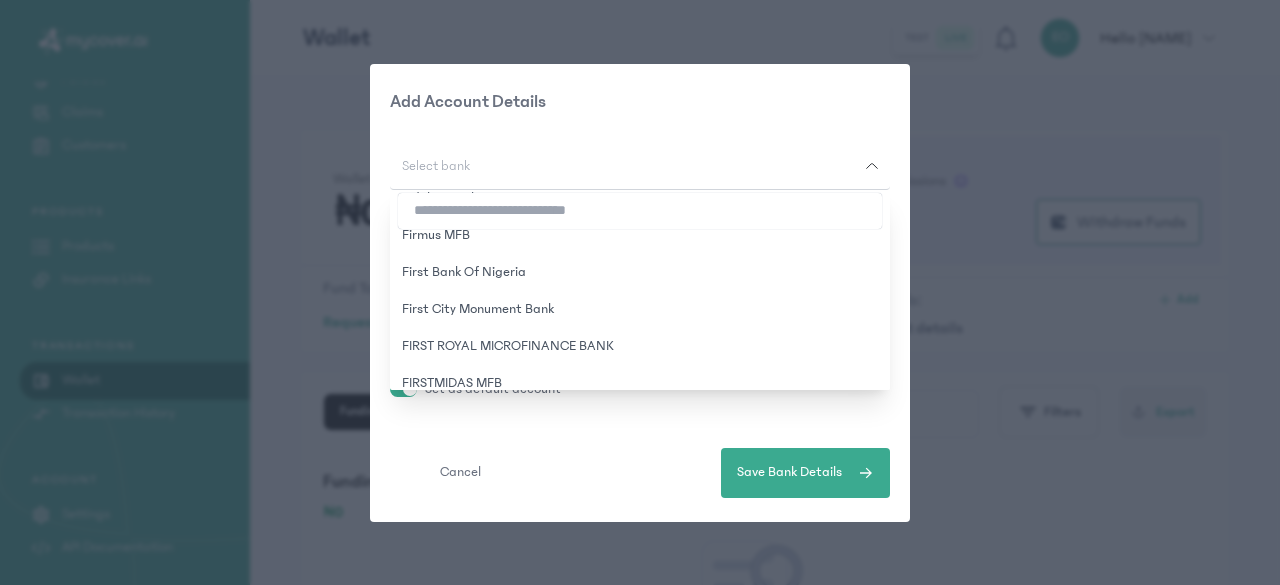 scroll, scrollTop: 2421, scrollLeft: 0, axis: vertical 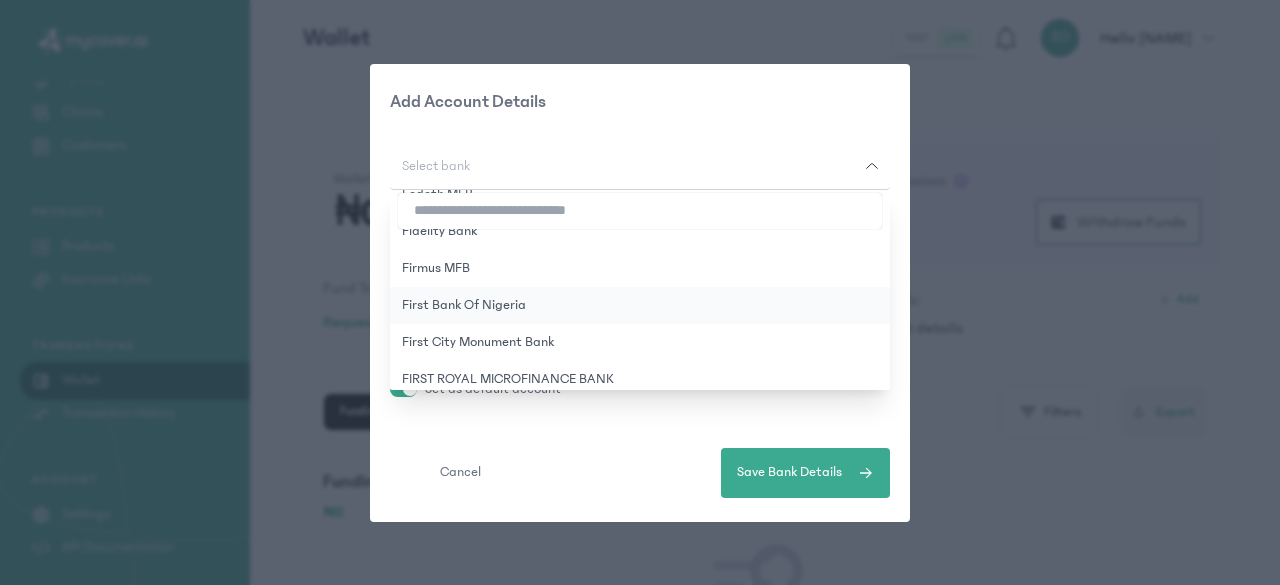 click on "First Bank of Nigeria" 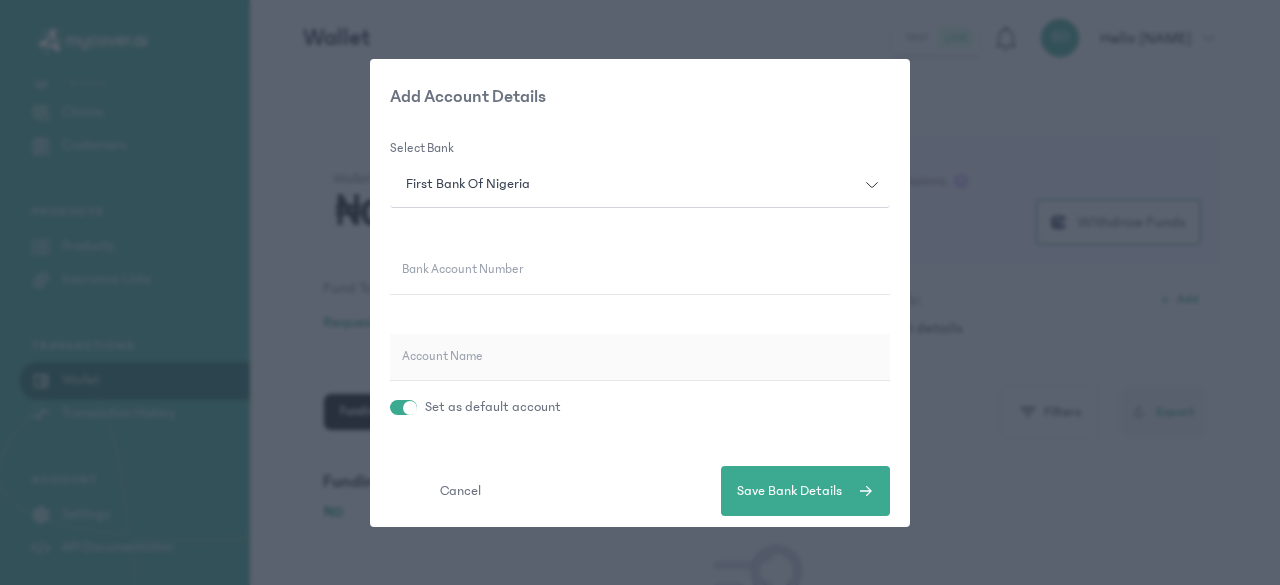 click on "Bank Account Number" 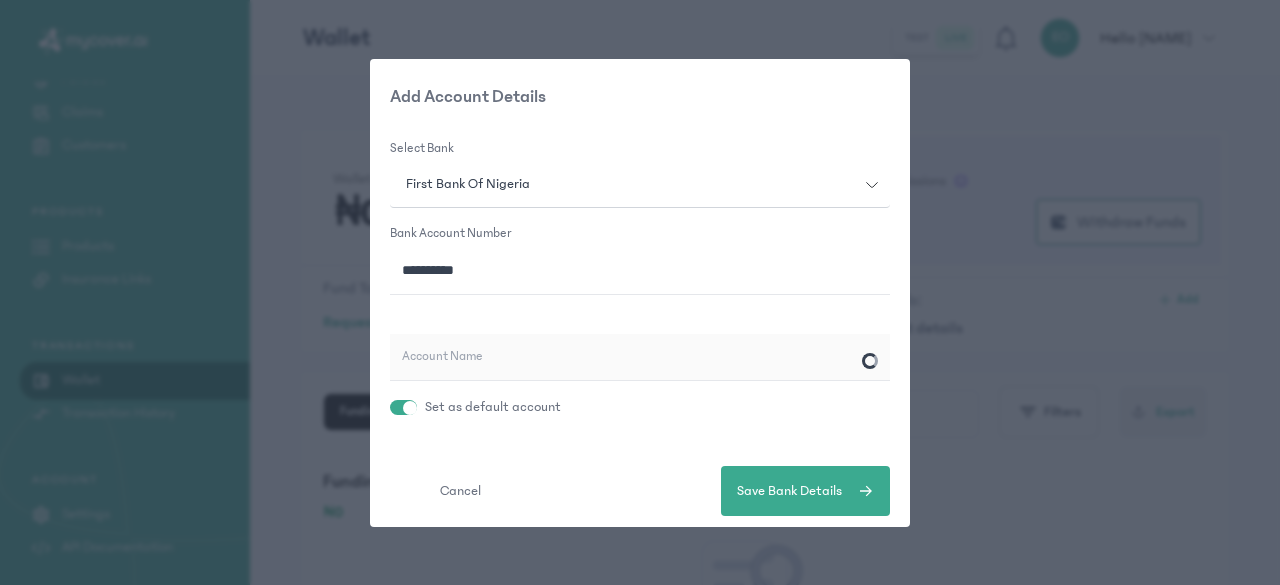 scroll, scrollTop: 12, scrollLeft: 0, axis: vertical 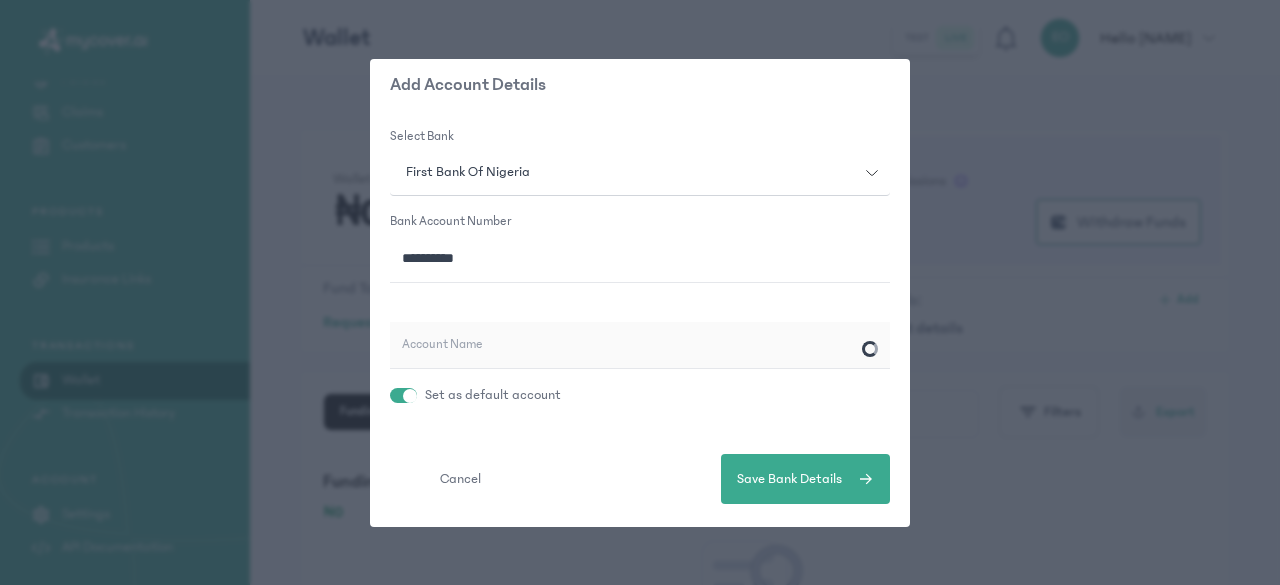 type on "**********" 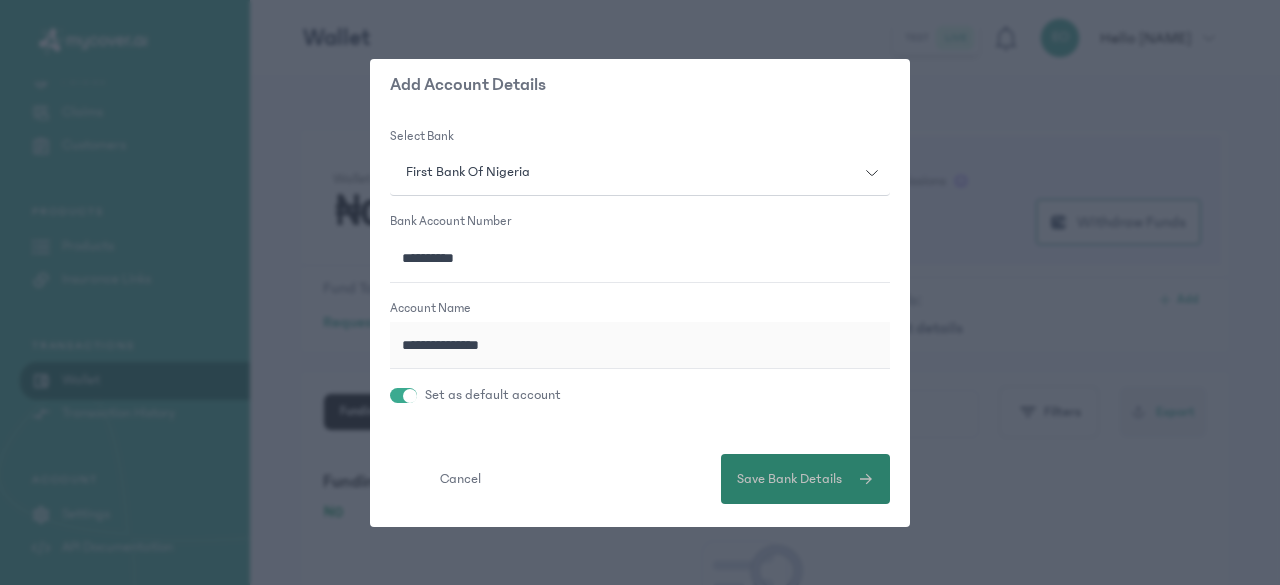 click on "Save Bank Details" at bounding box center [789, 479] 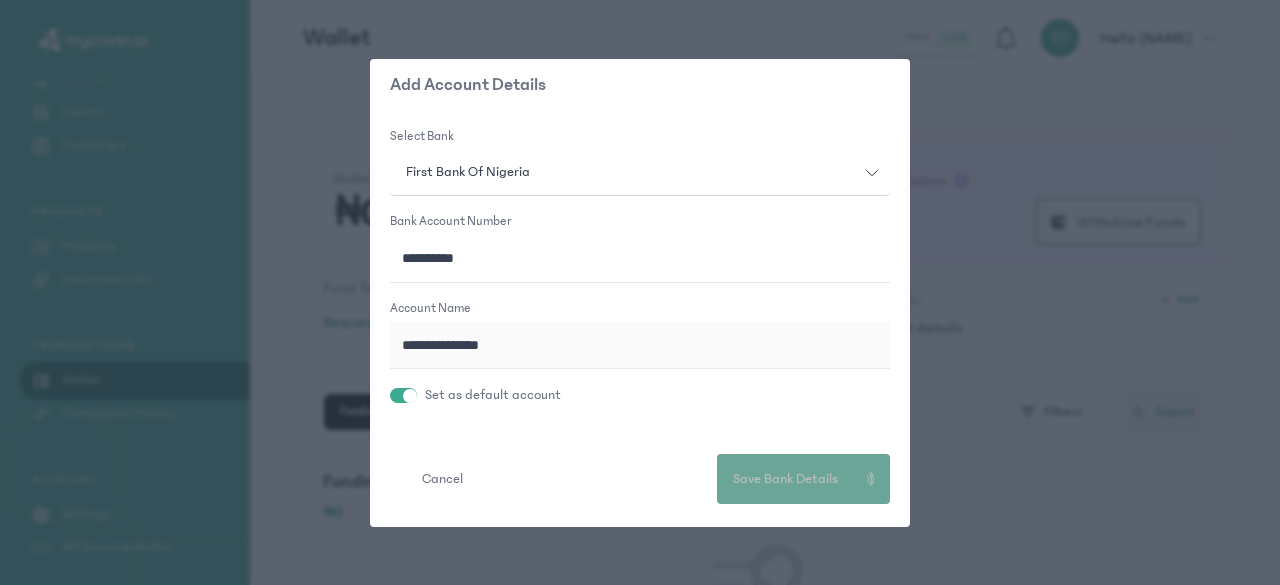type 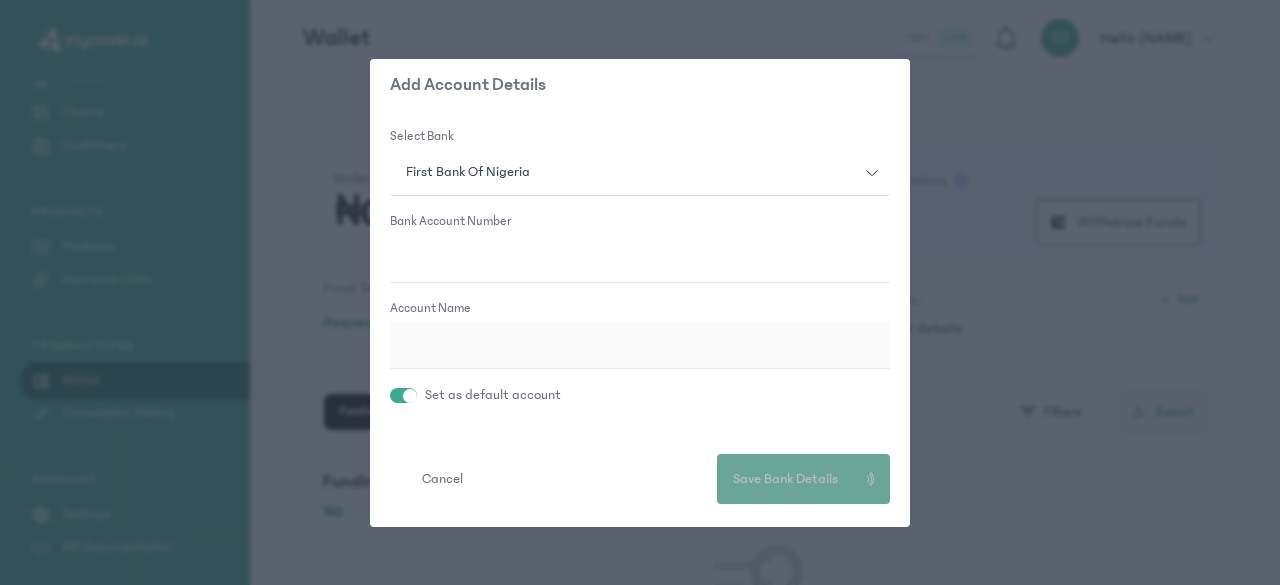 scroll, scrollTop: 0, scrollLeft: 0, axis: both 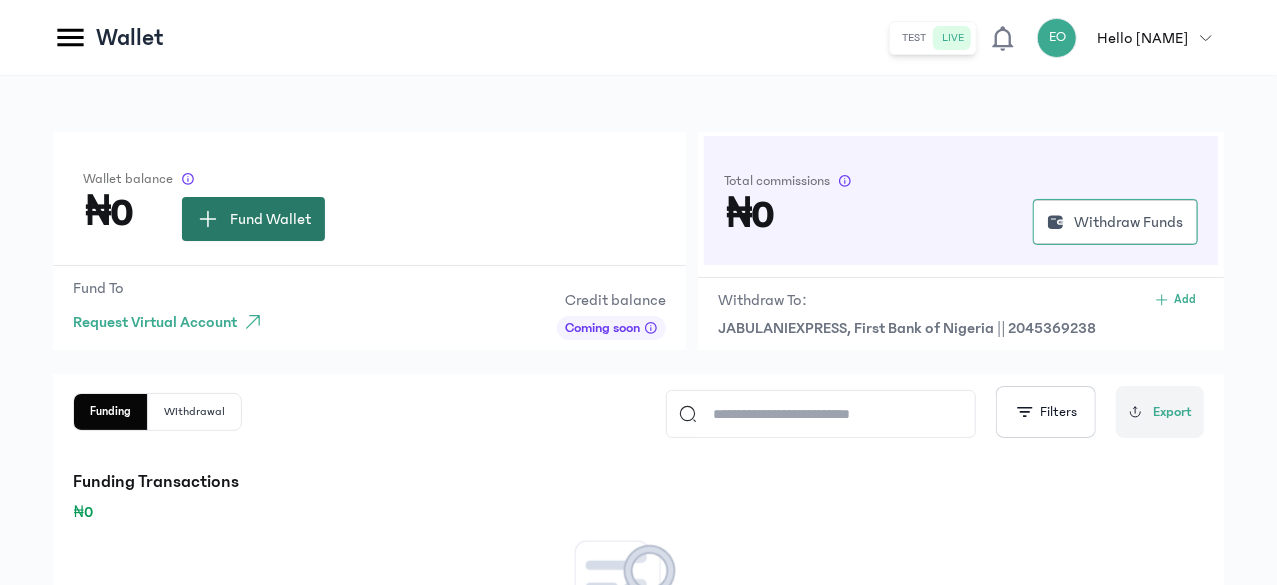 click on "Fund Wallet" 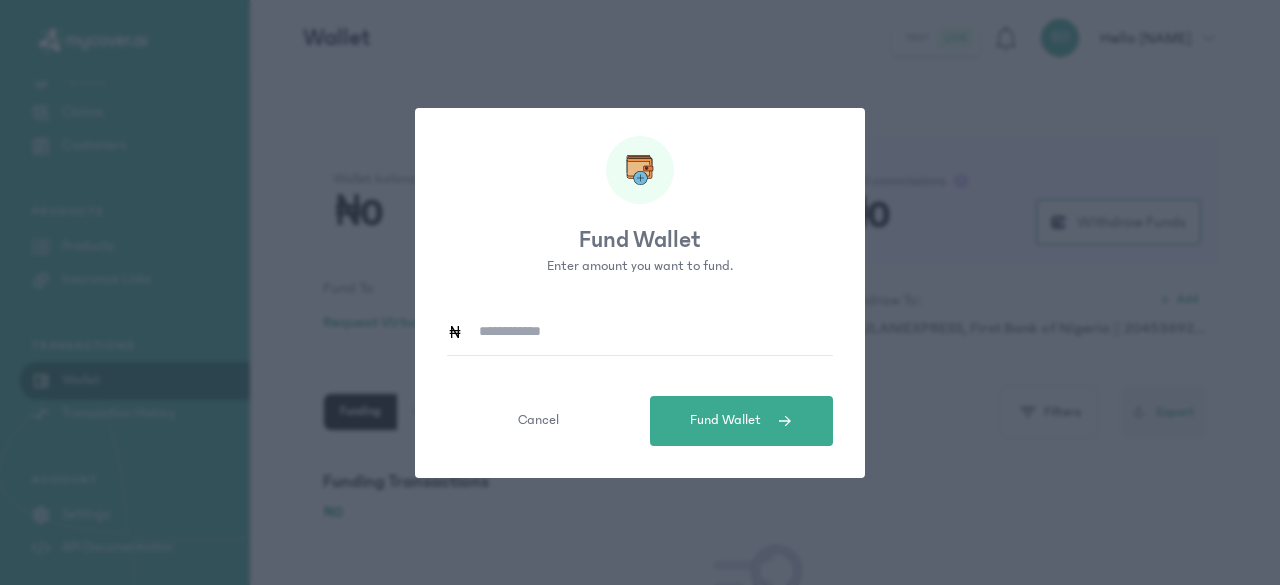type 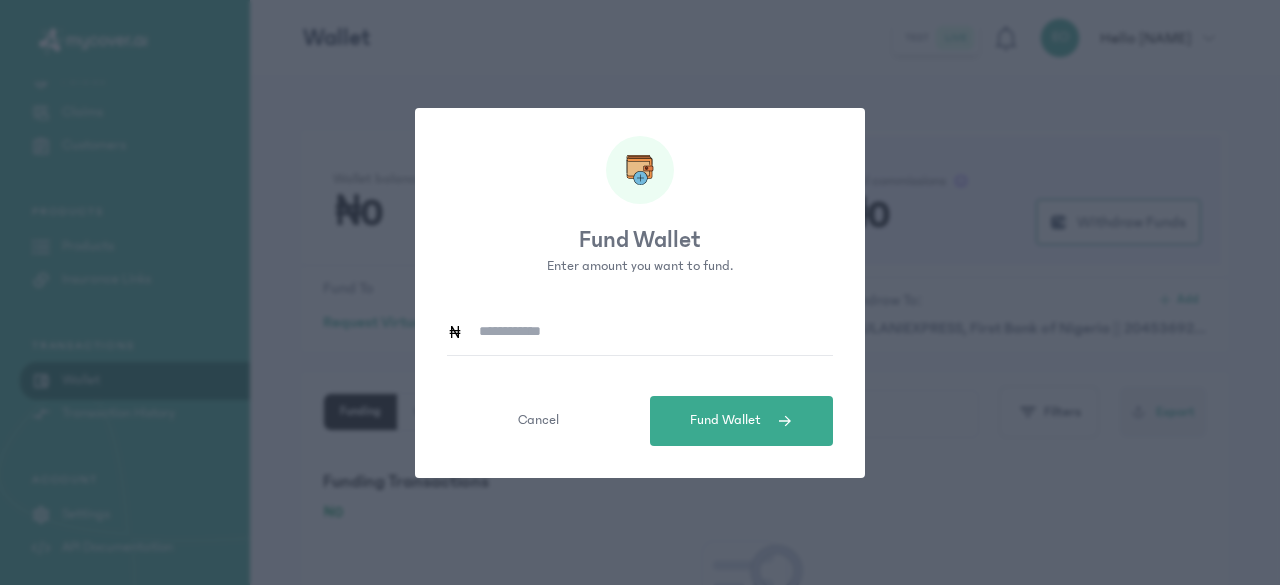 click 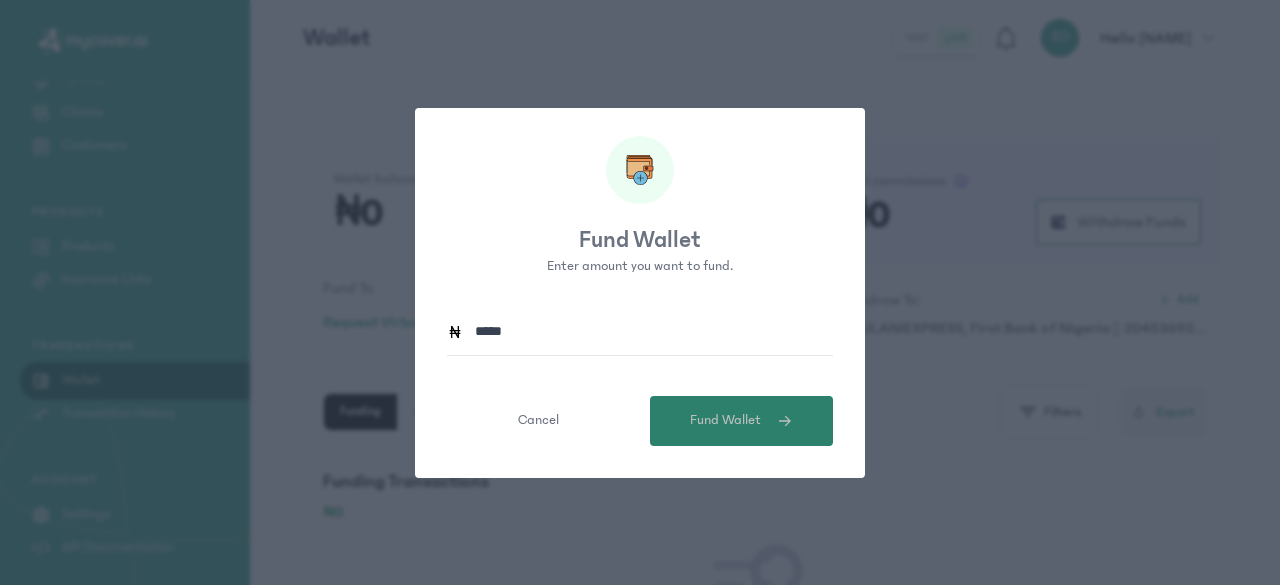 type on "*****" 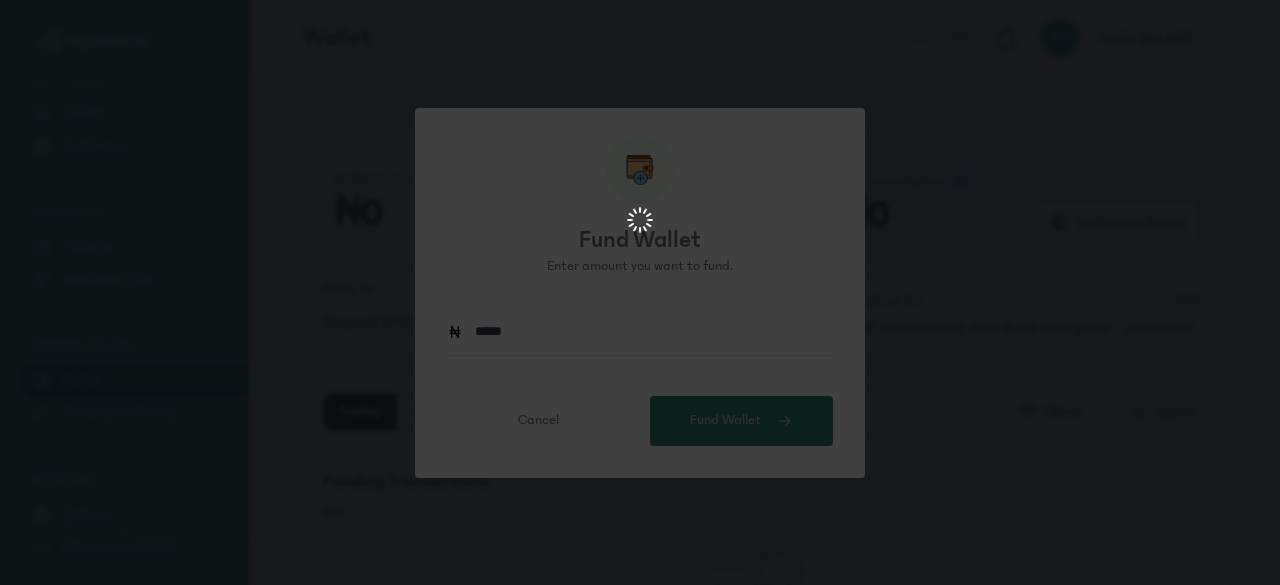 scroll, scrollTop: 0, scrollLeft: 0, axis: both 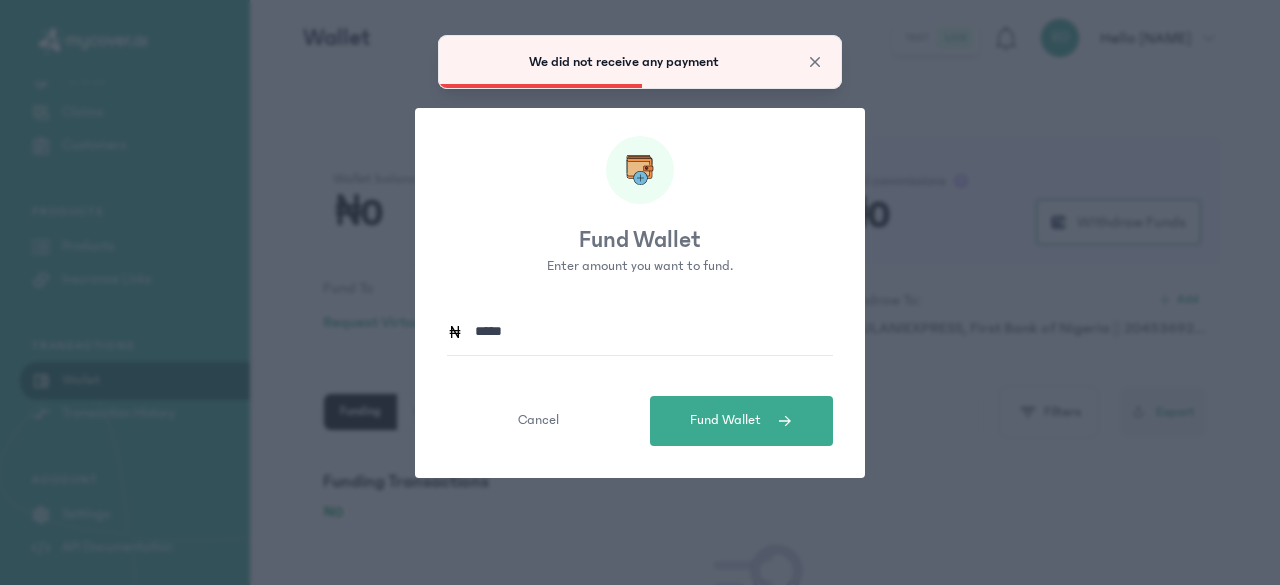 click on "We did not receive any payment" at bounding box center (640, 62) 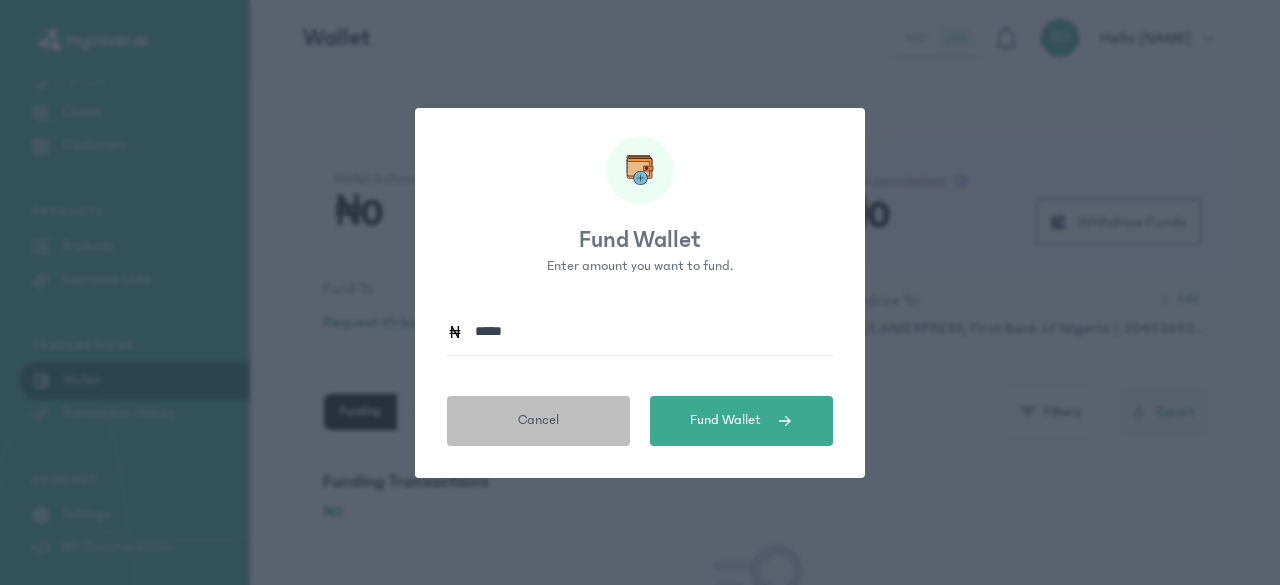click on "Cancel" at bounding box center (538, 421) 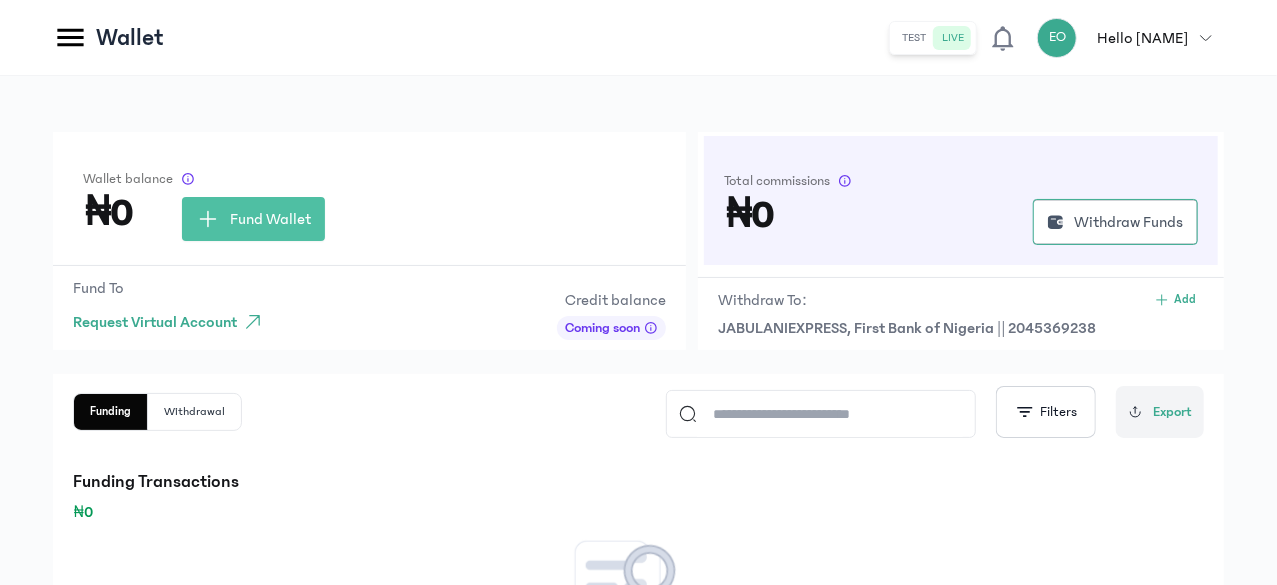 click on "Wallet" 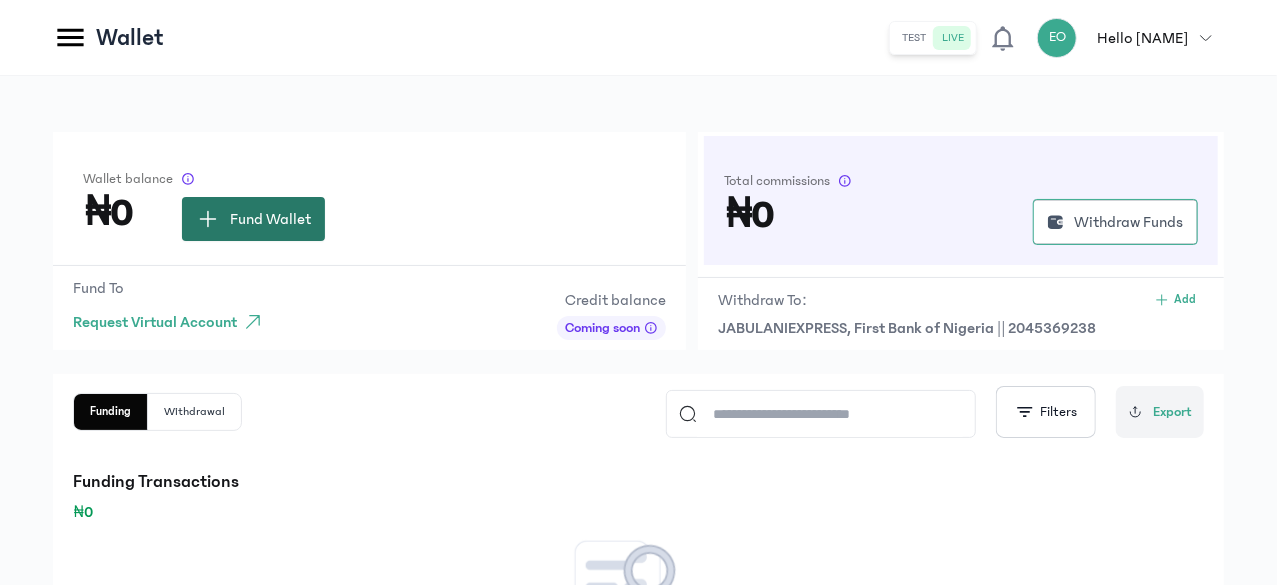 click on "Fund Wallet" 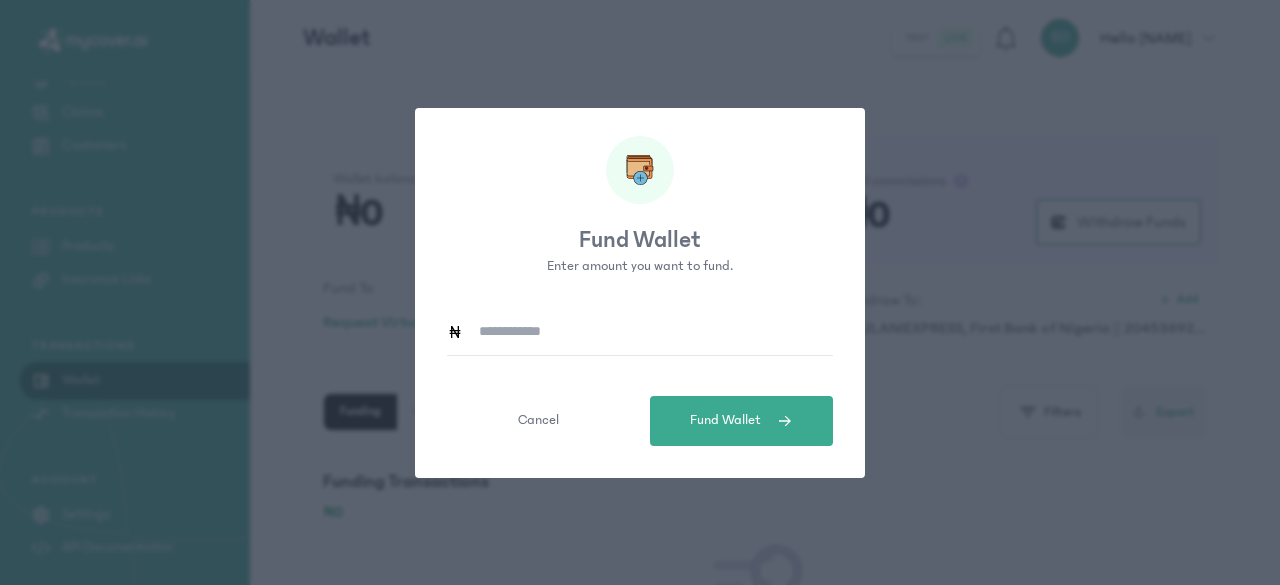 click 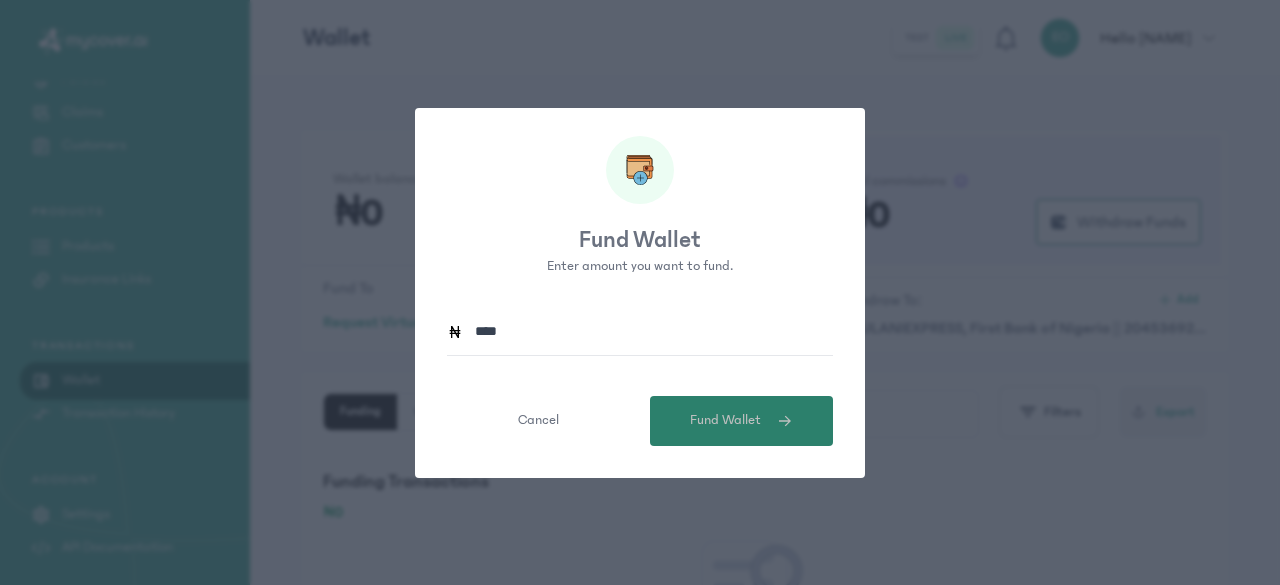 type on "*****" 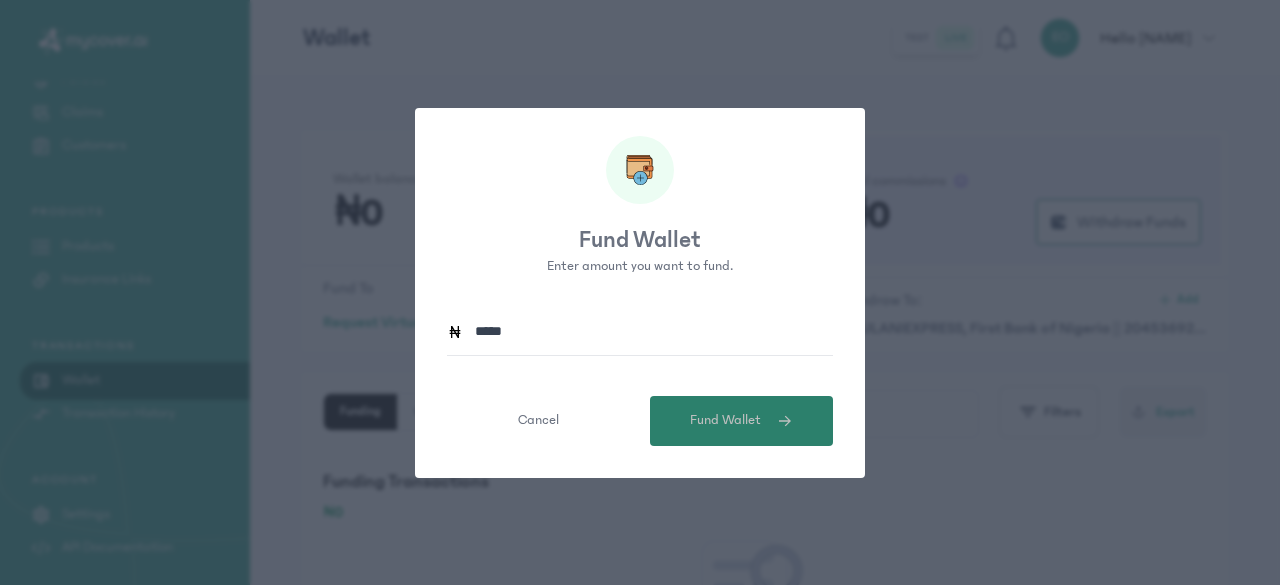 click 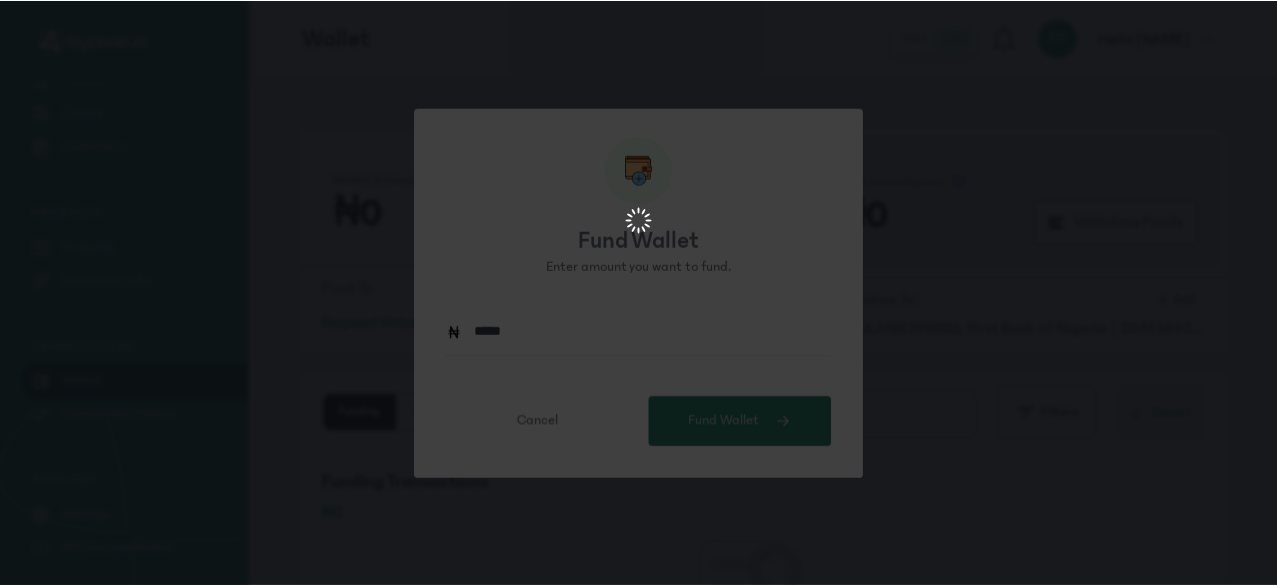 scroll, scrollTop: 0, scrollLeft: 0, axis: both 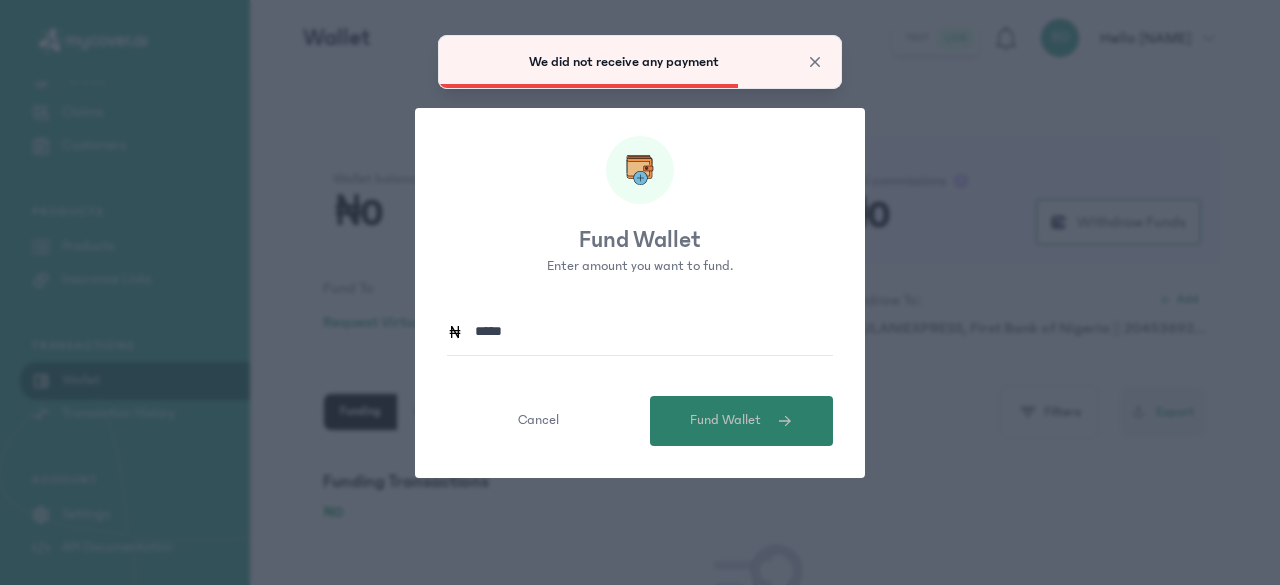 click on "We did not receive any payment" at bounding box center (640, 62) 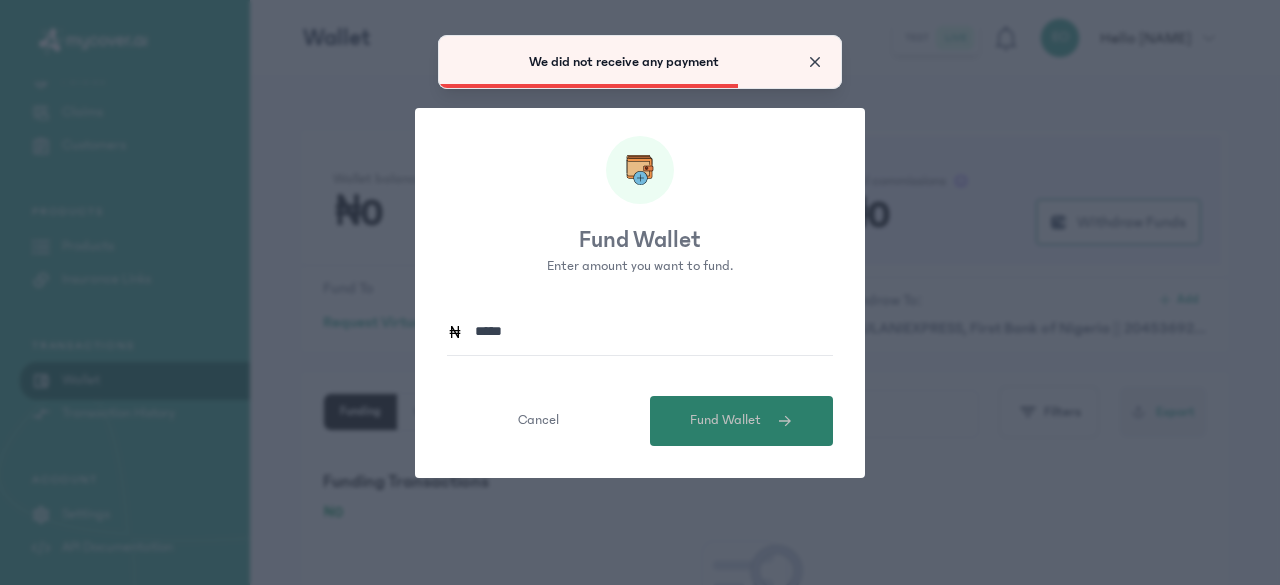 click 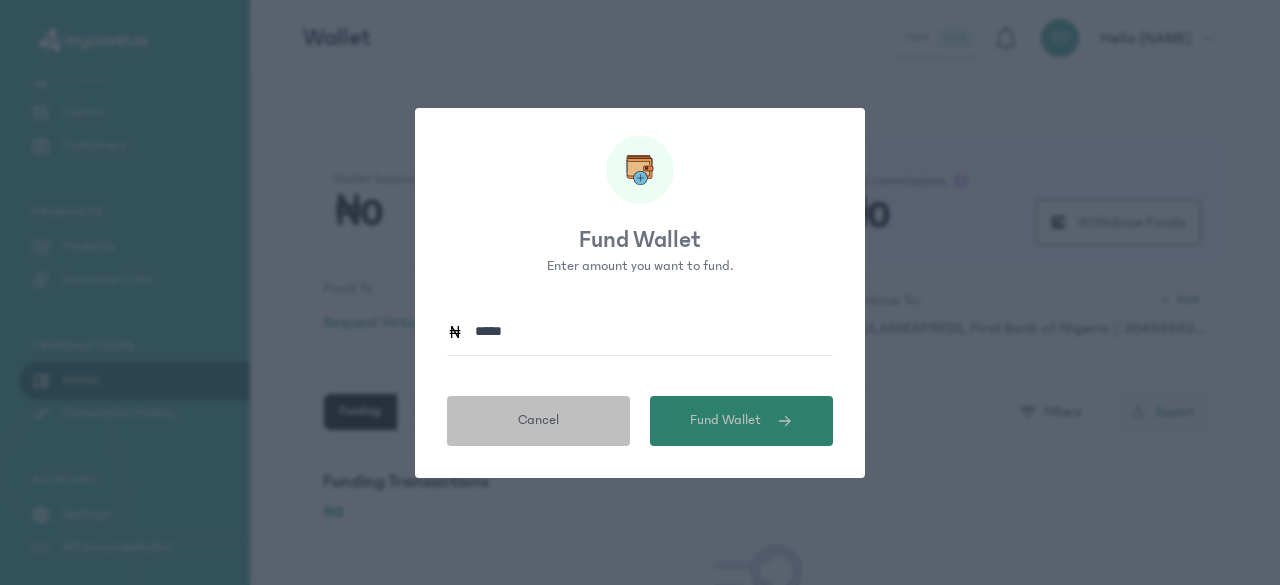 click on "Cancel" at bounding box center (538, 421) 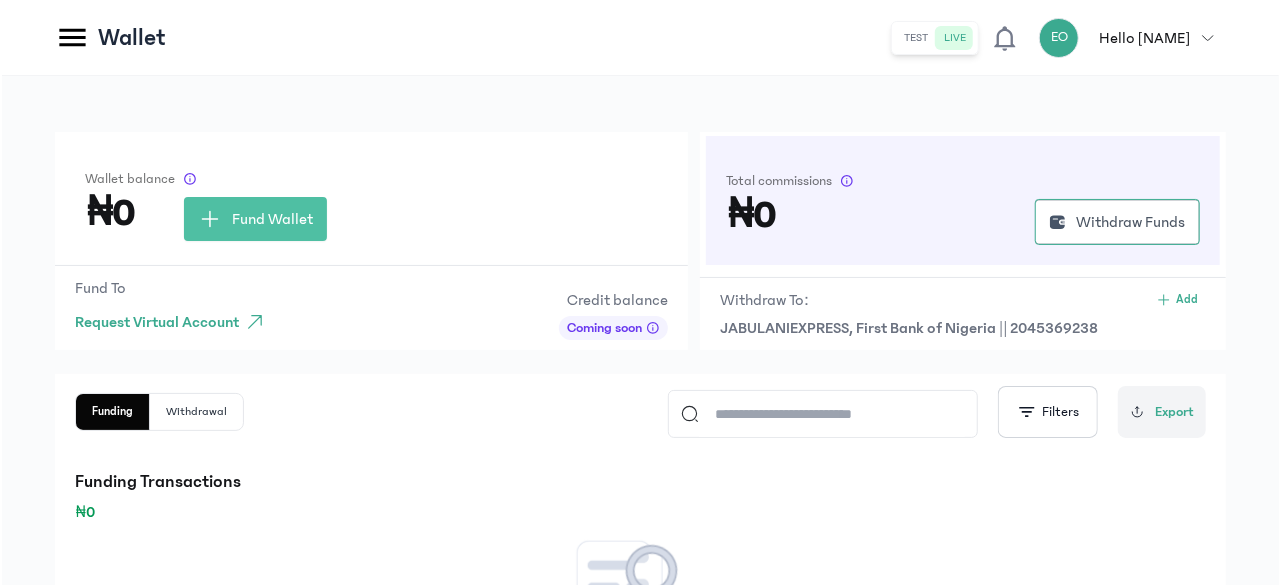 scroll, scrollTop: 124, scrollLeft: 0, axis: vertical 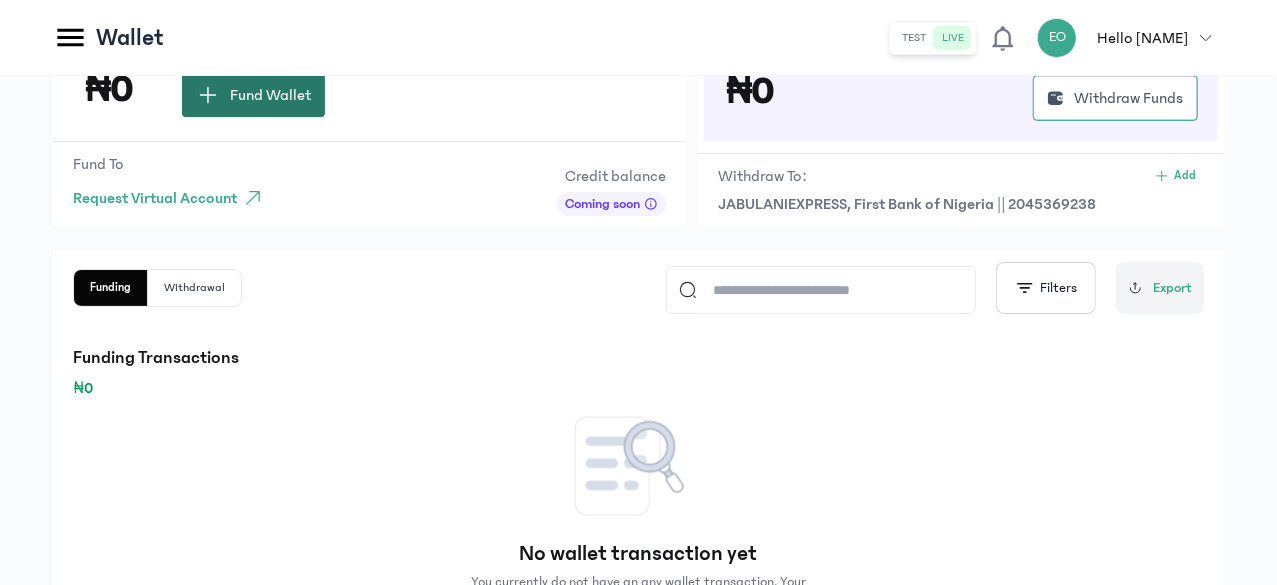 click on "Fund Wallet" 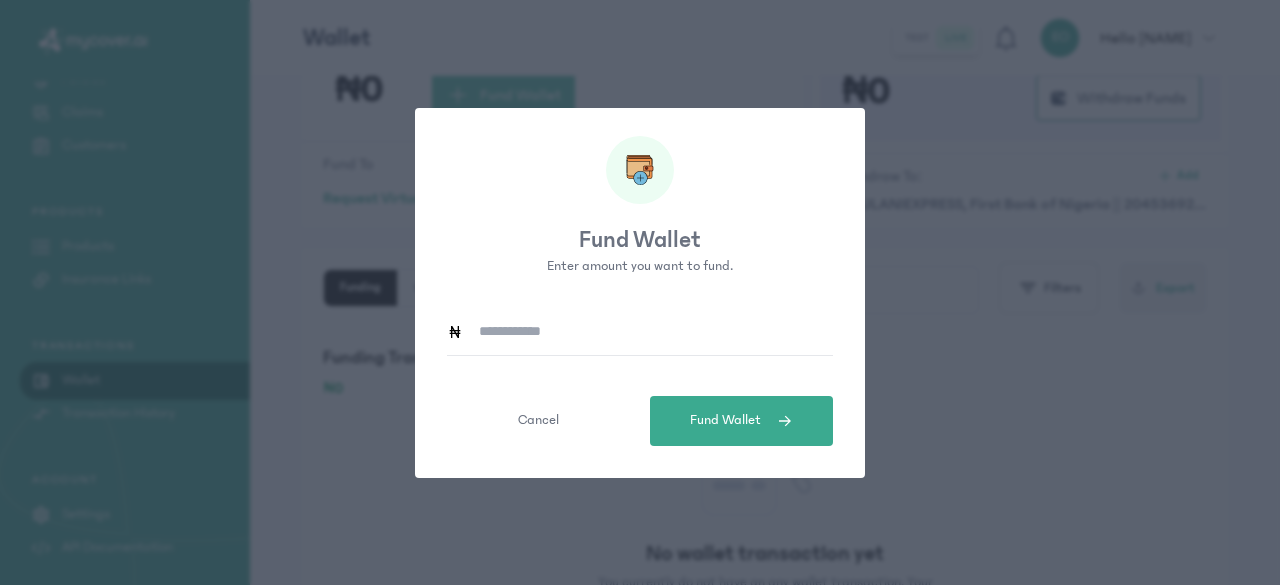 click 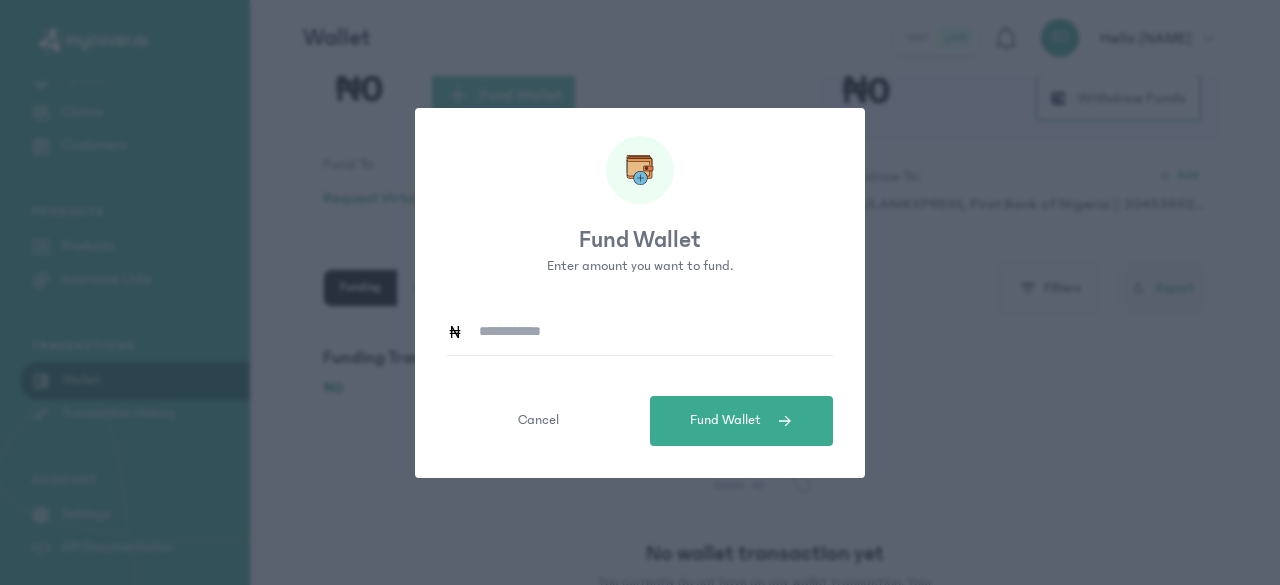 type on "*****" 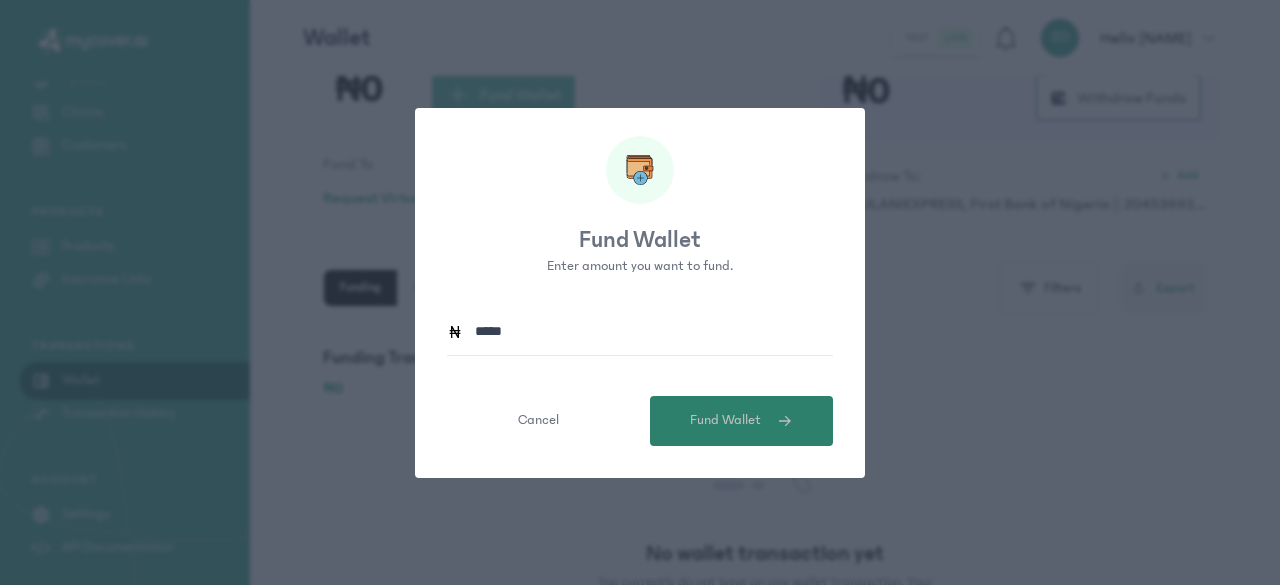 click on "Fund Wallet" at bounding box center (725, 420) 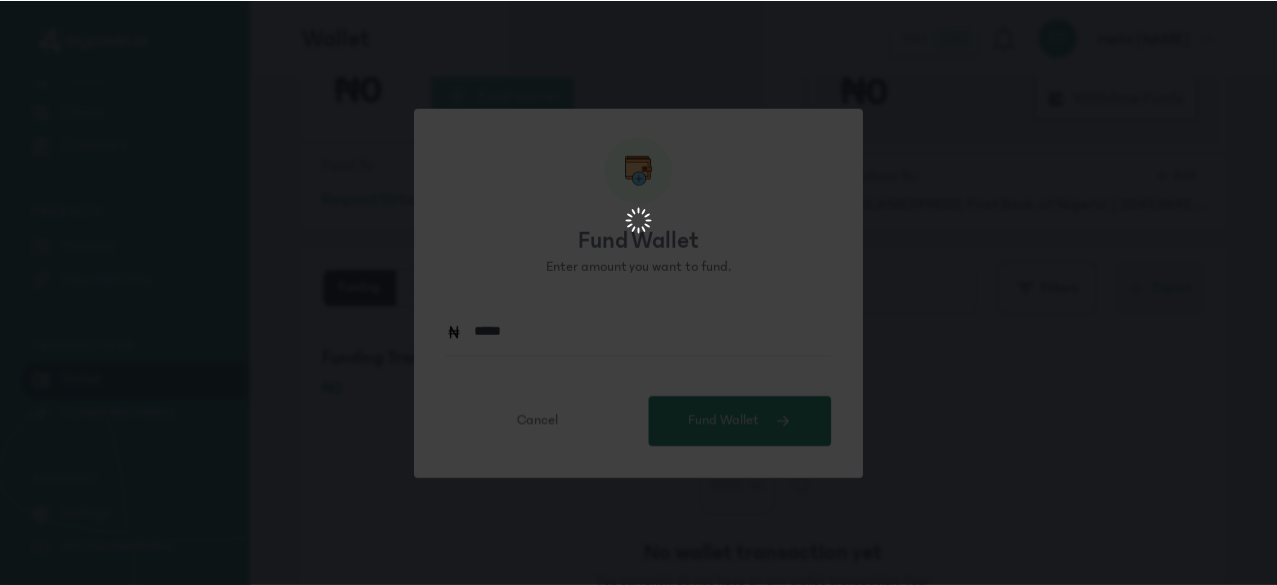 scroll, scrollTop: 0, scrollLeft: 0, axis: both 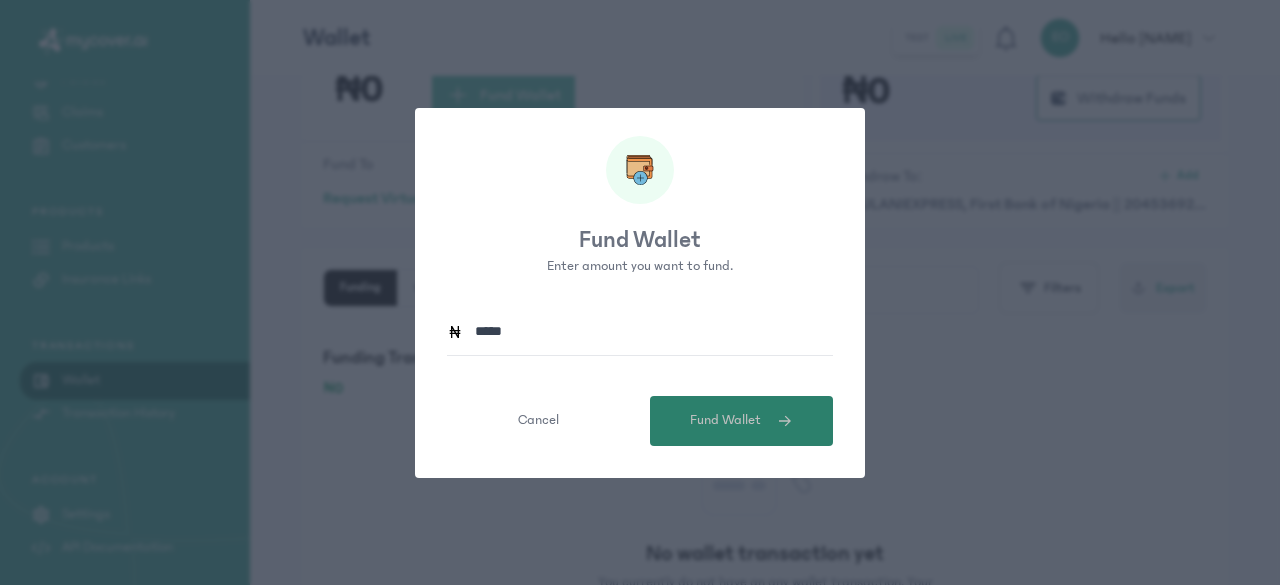 click on "Fund Wallet" at bounding box center [725, 420] 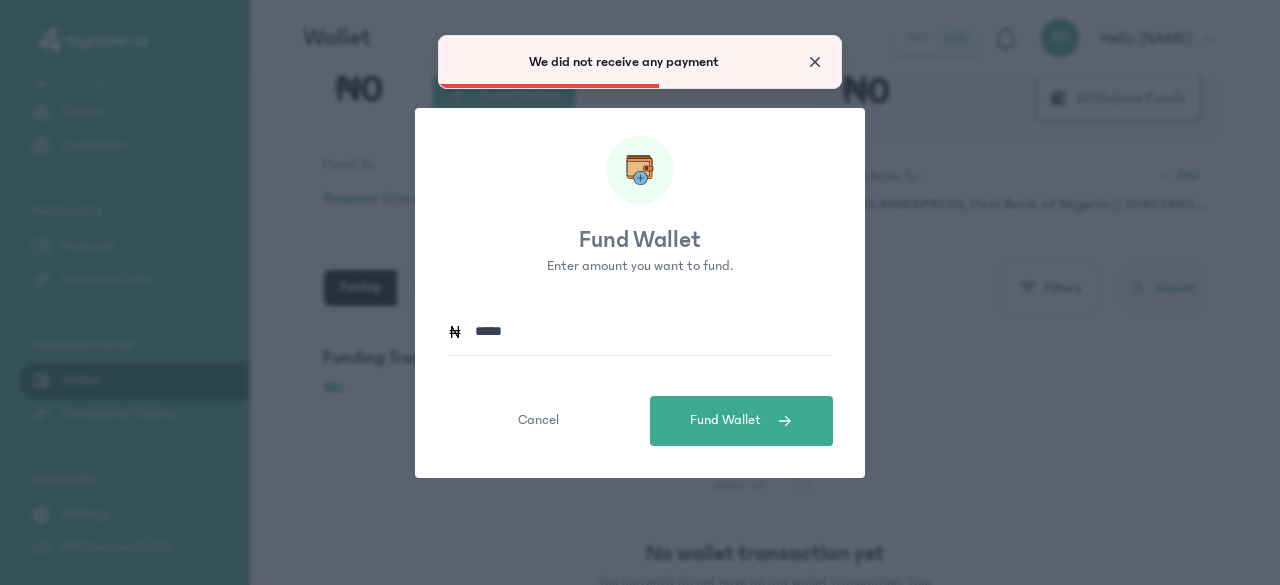click 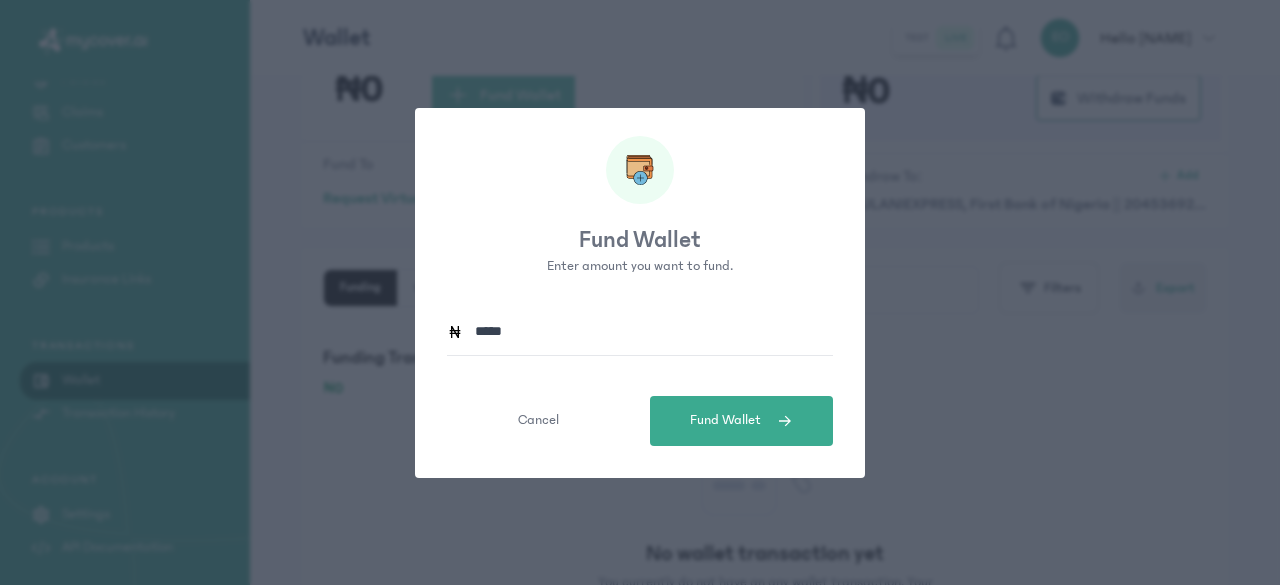 click on "Fund Wallet Enter amount you want to fund. *****  Cancel   Fund Wallet" 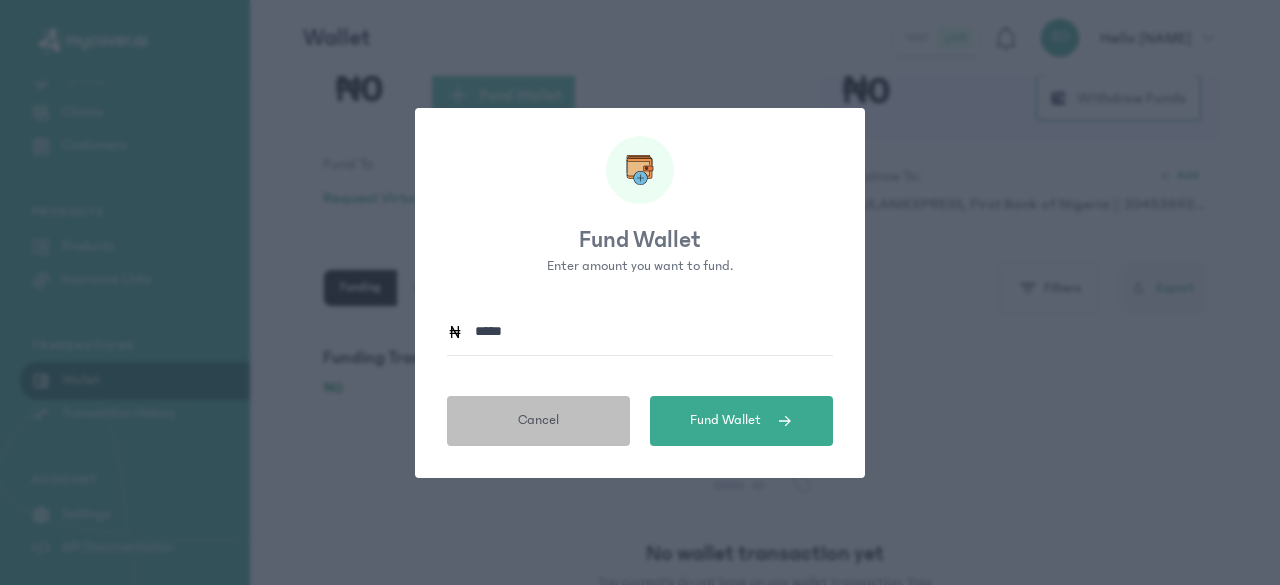 click on "Cancel" at bounding box center [538, 420] 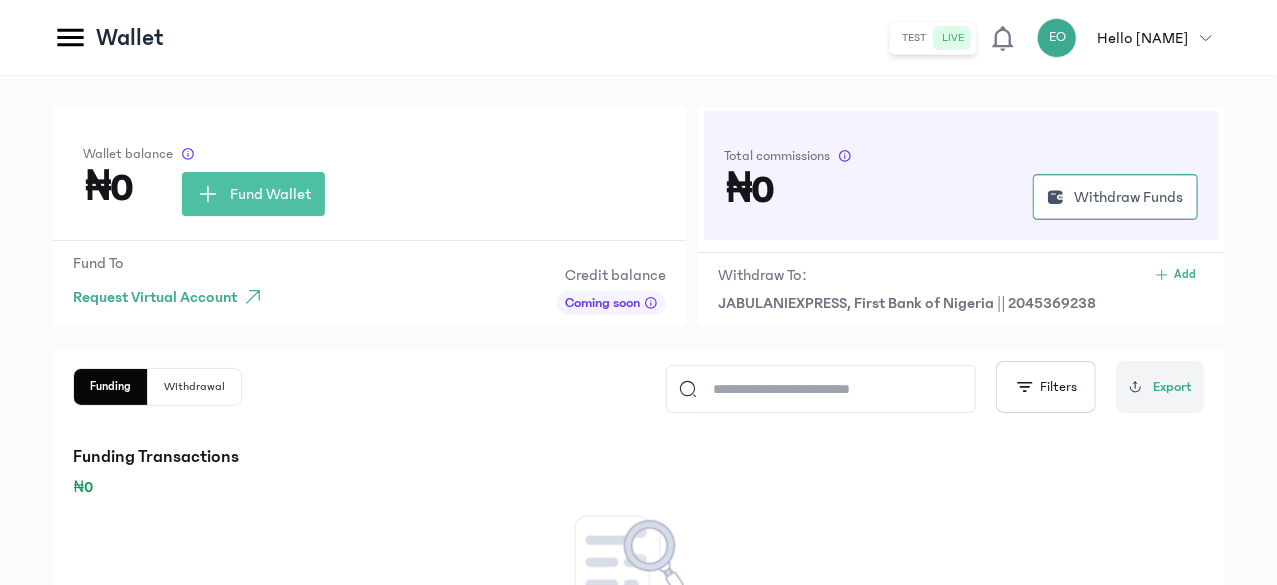 scroll, scrollTop: 0, scrollLeft: 0, axis: both 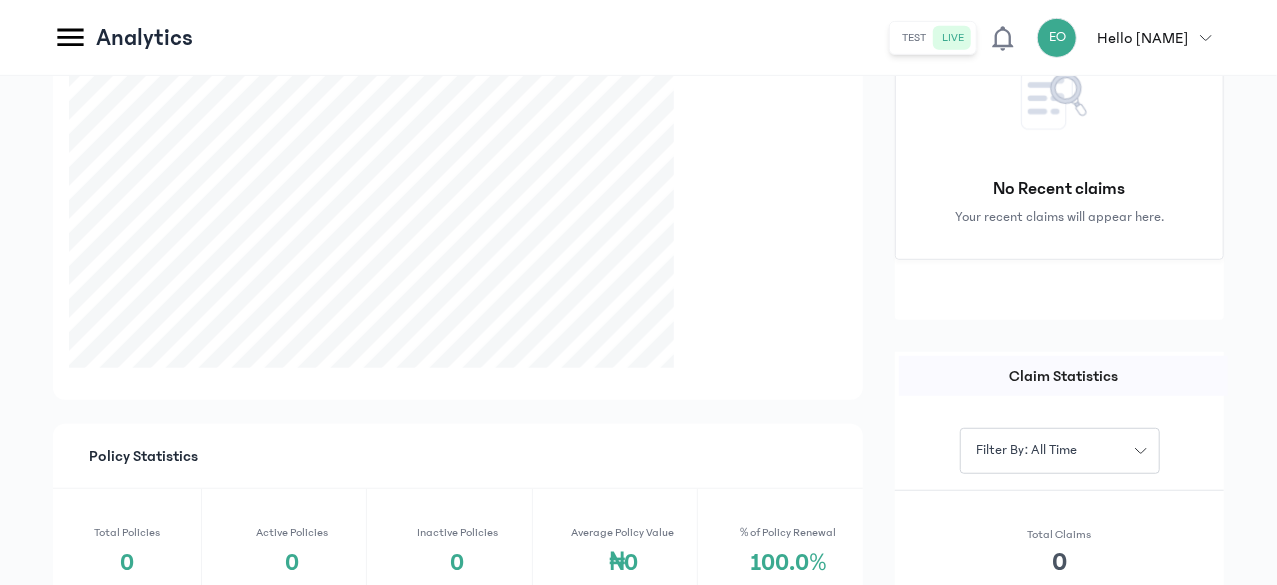 click on "Transaction History" at bounding box center (-132, 521) 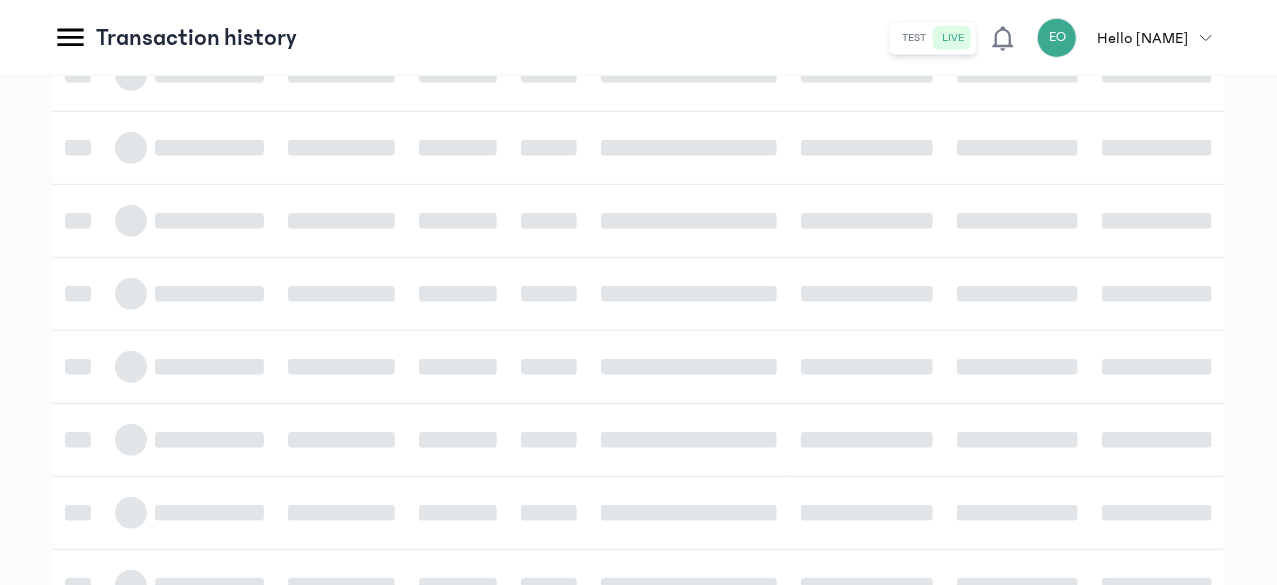 scroll, scrollTop: 0, scrollLeft: 0, axis: both 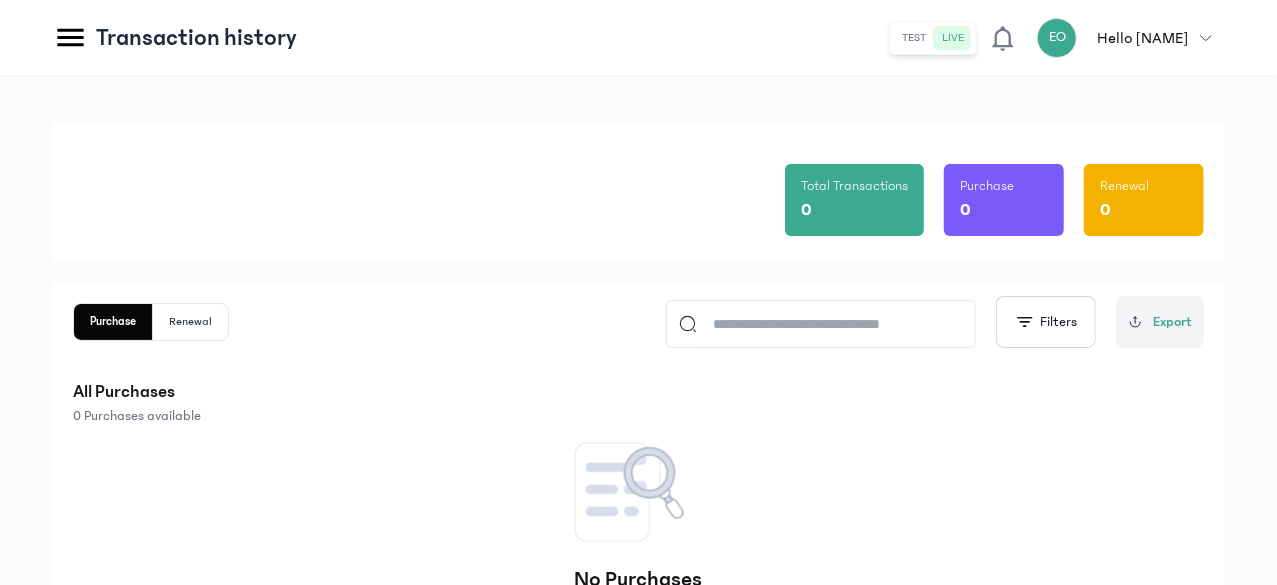 click on "Sales" 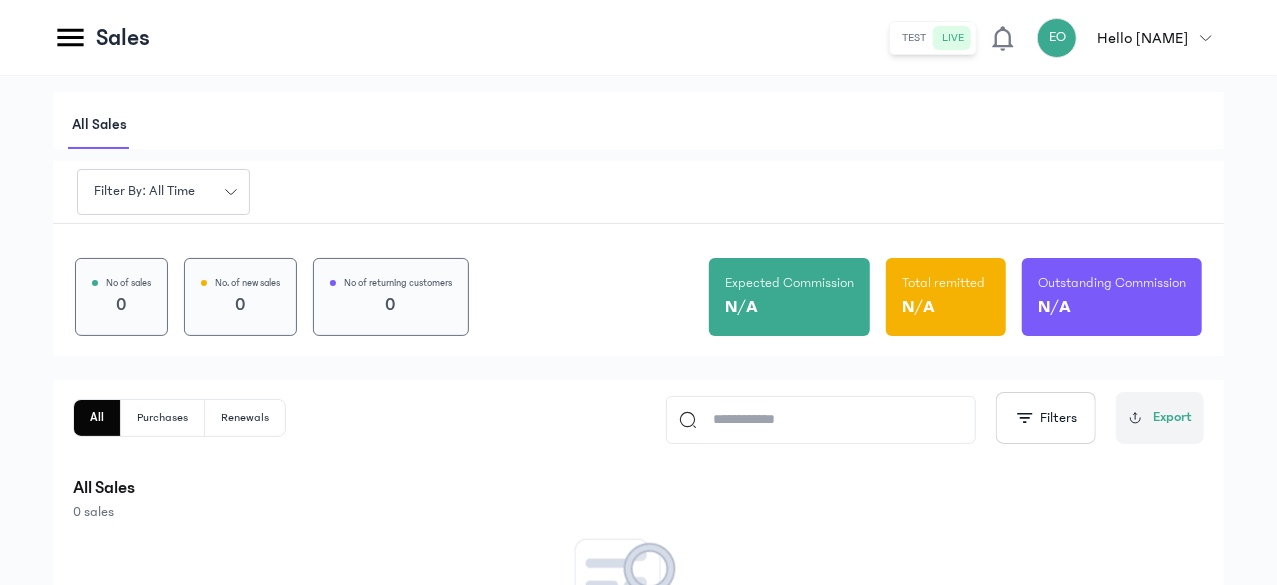 click on "All sales Filter by: all time
No of sales 0 No. of new sales 0 No of returning customers 0 Expected Commission N/A Total remitted N/A Outstanding Commission N/A All Purchases Renewals
Filters
Export All Sales 0 sales
No sales yet You currently do not have an any sale yet. Your sales will appear here when you have any." at bounding box center [638, 443] 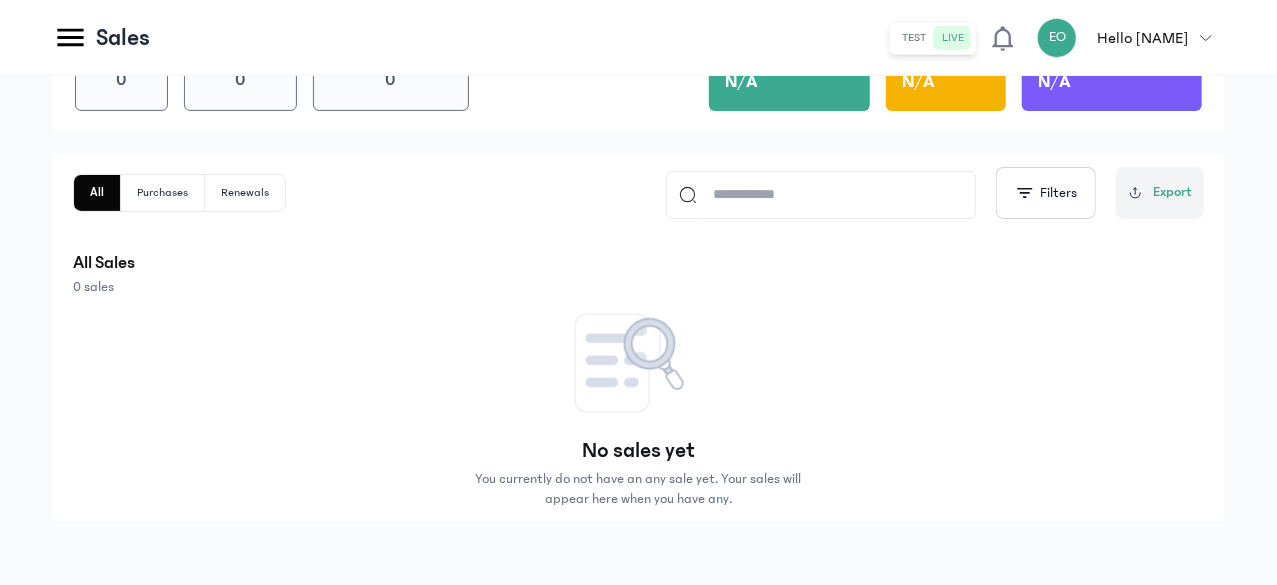scroll, scrollTop: 0, scrollLeft: 0, axis: both 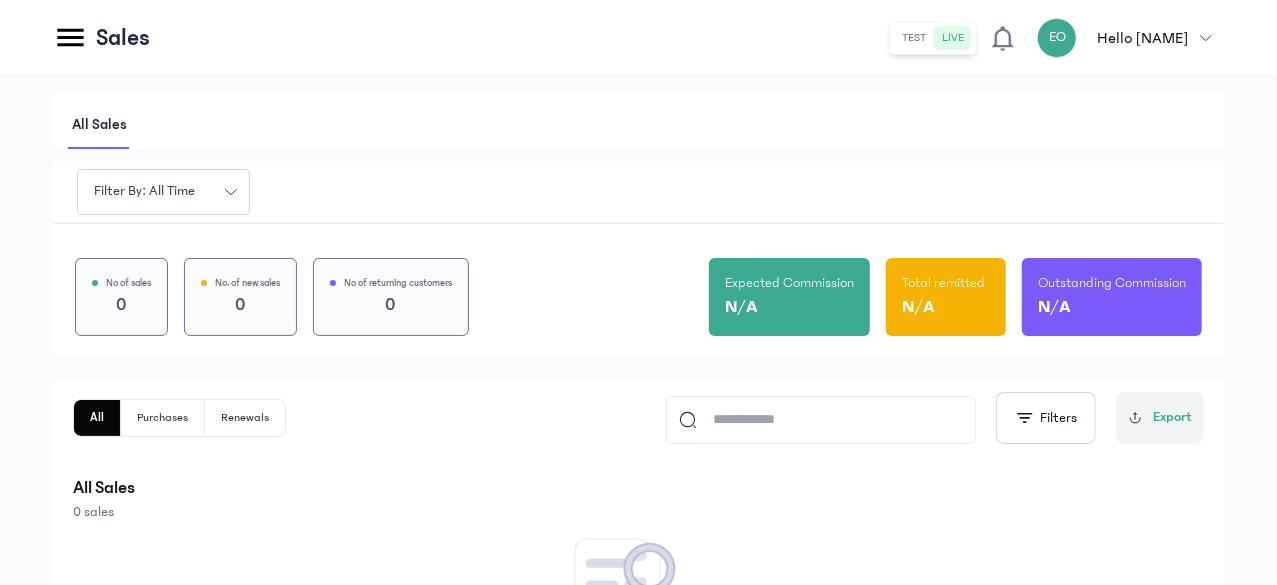 click on "Policies" at bounding box center (-167, 187) 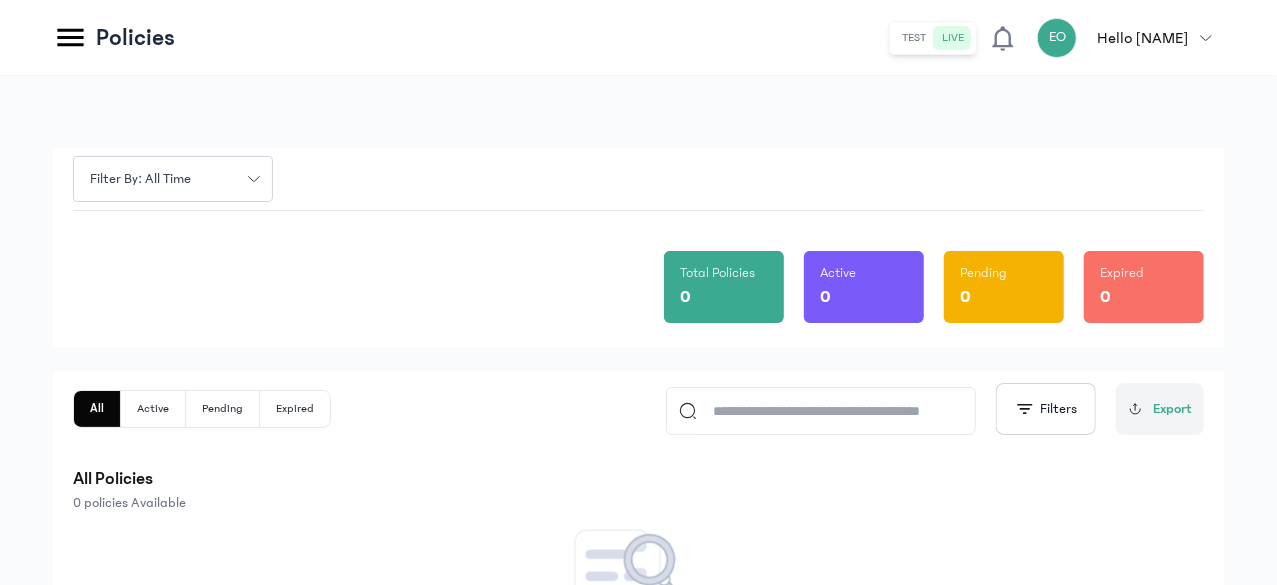 click on "Claims" at bounding box center [-168, 220] 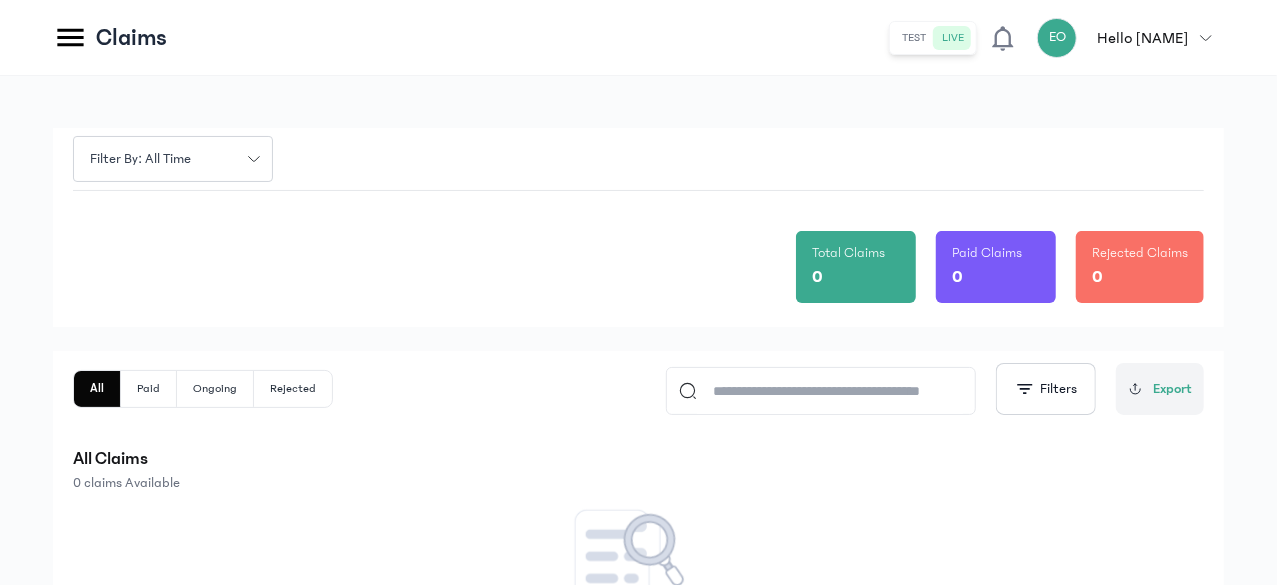 click on "Sales" at bounding box center [-173, 154] 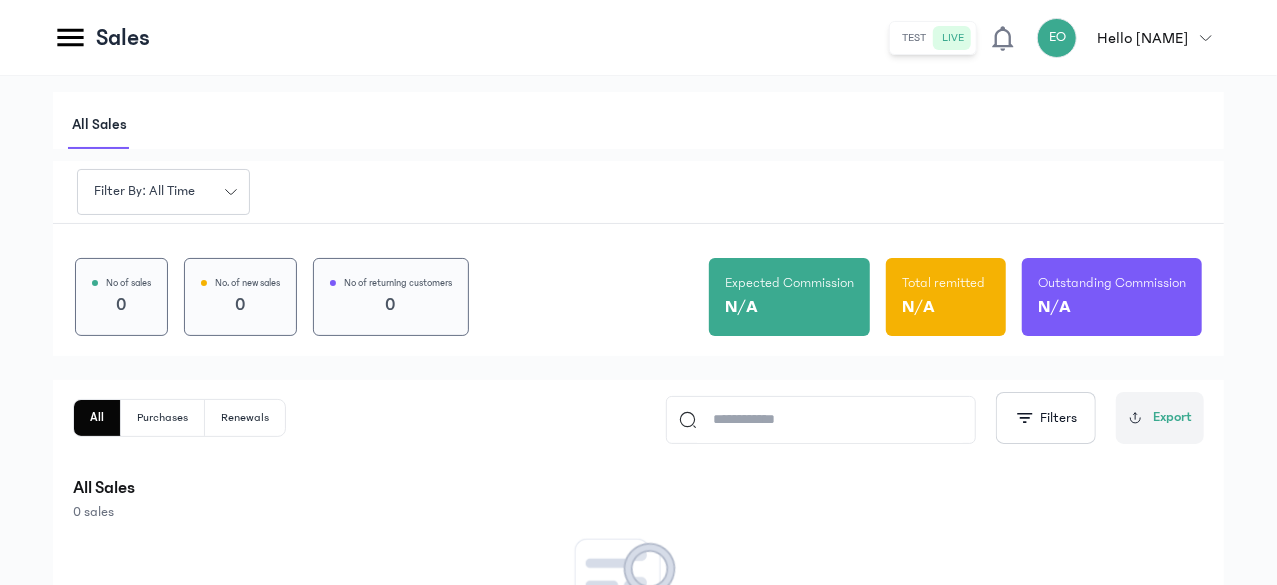 scroll, scrollTop: 319, scrollLeft: 0, axis: vertical 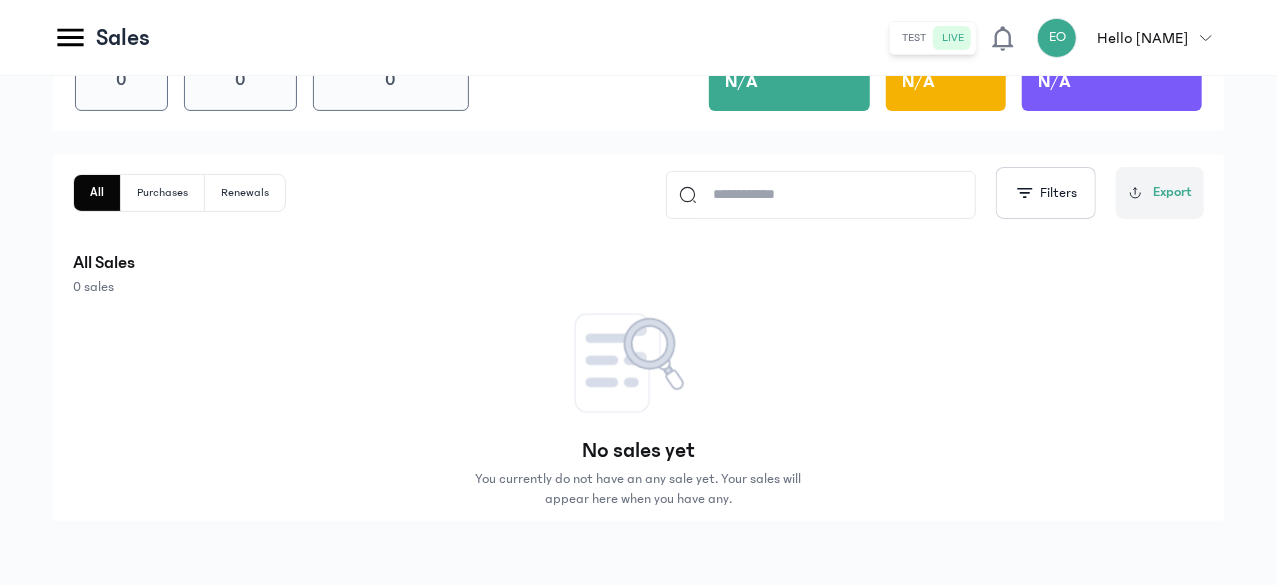 click on "ADMIN
Sales
Policies
Claims
Customers" 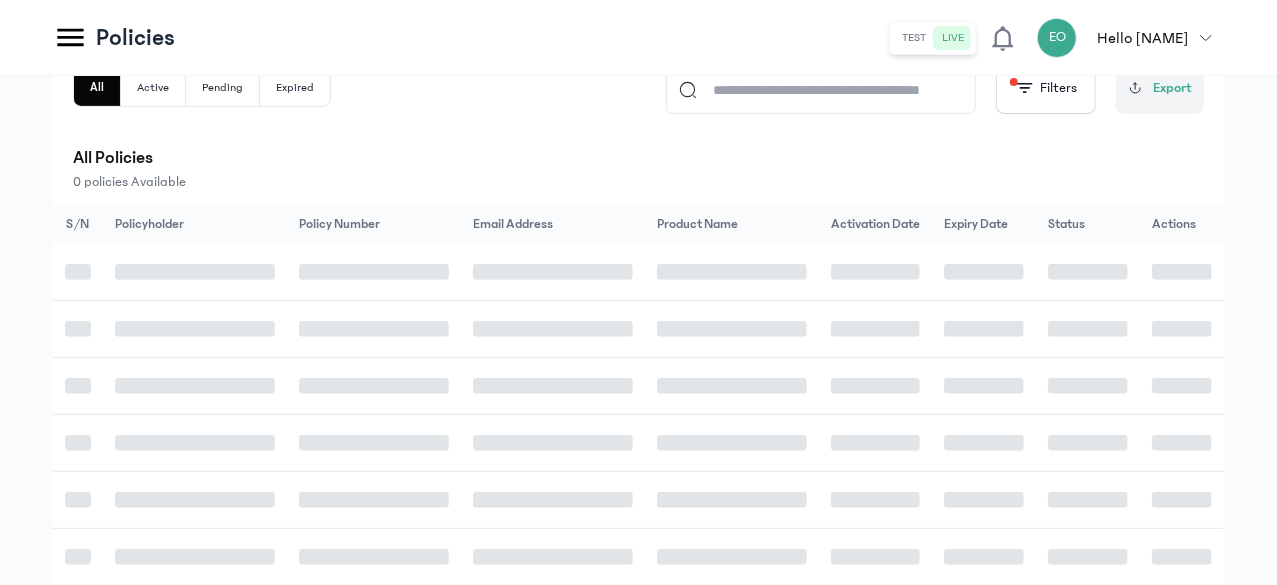 scroll, scrollTop: 0, scrollLeft: 0, axis: both 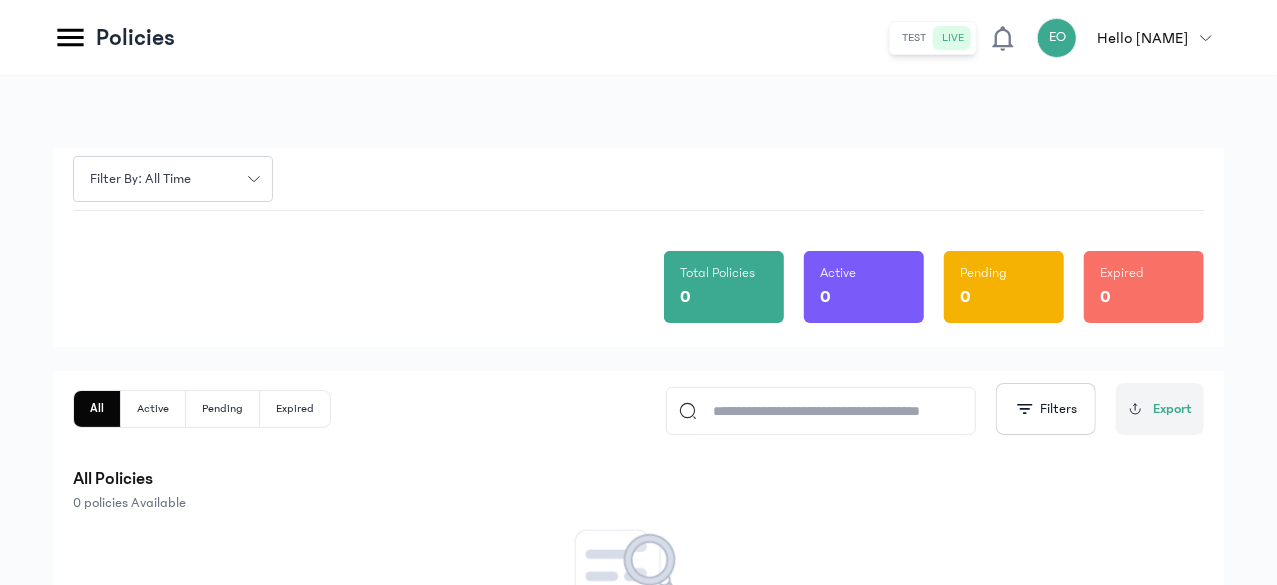 click on "Sales" at bounding box center [-173, 154] 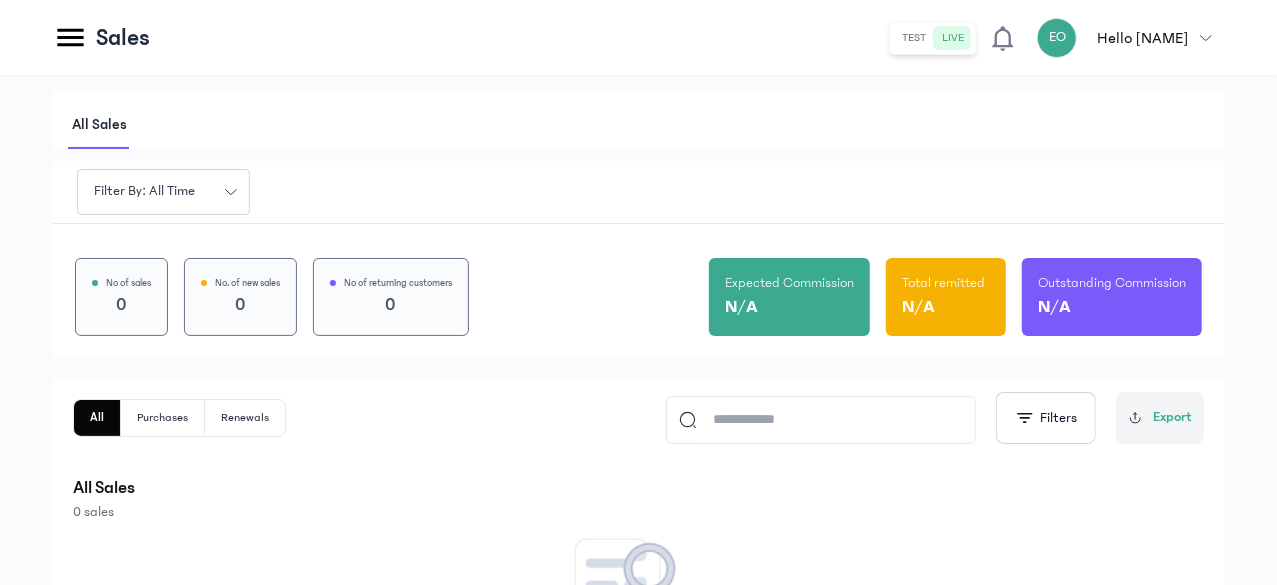 scroll, scrollTop: 319, scrollLeft: 0, axis: vertical 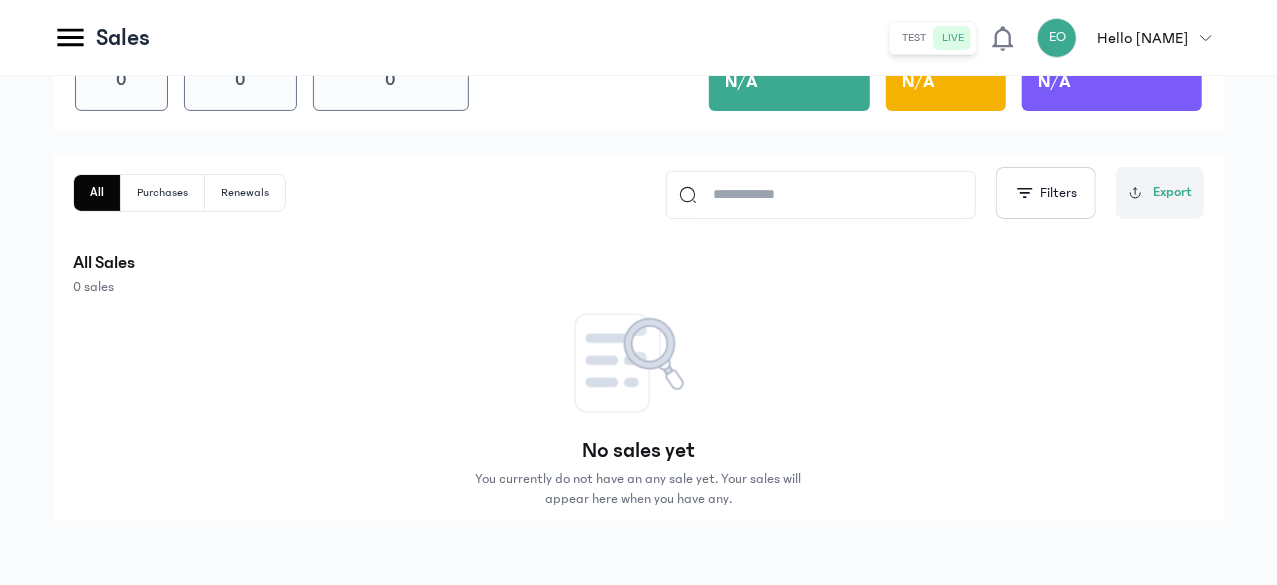 click on "Products" at bounding box center [-162, 354] 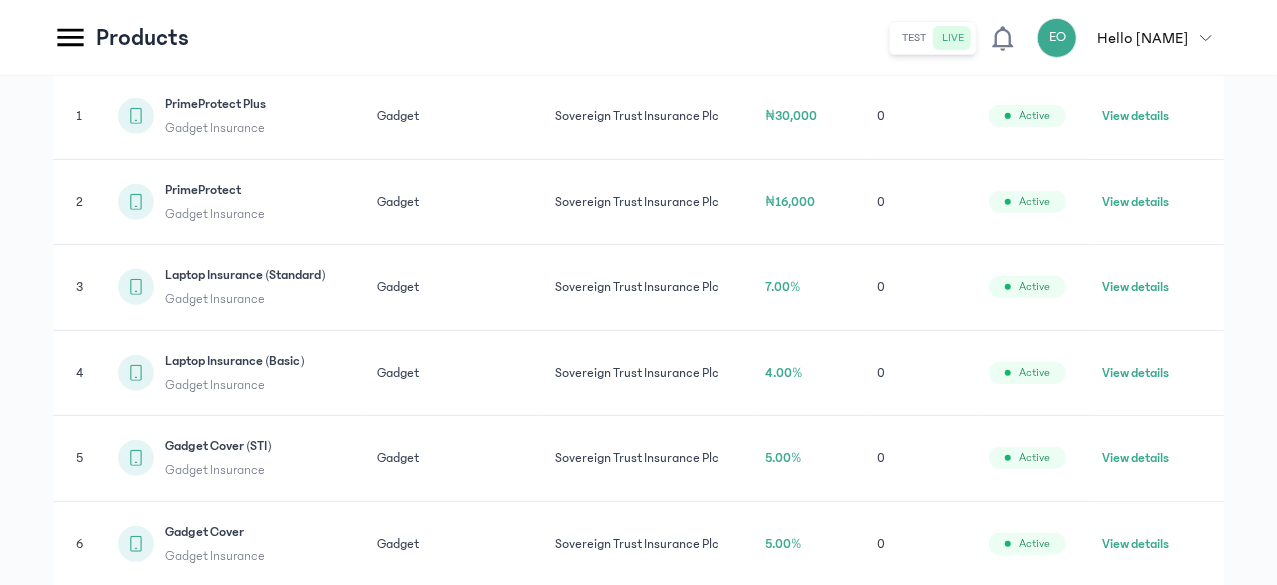 scroll, scrollTop: 396, scrollLeft: 0, axis: vertical 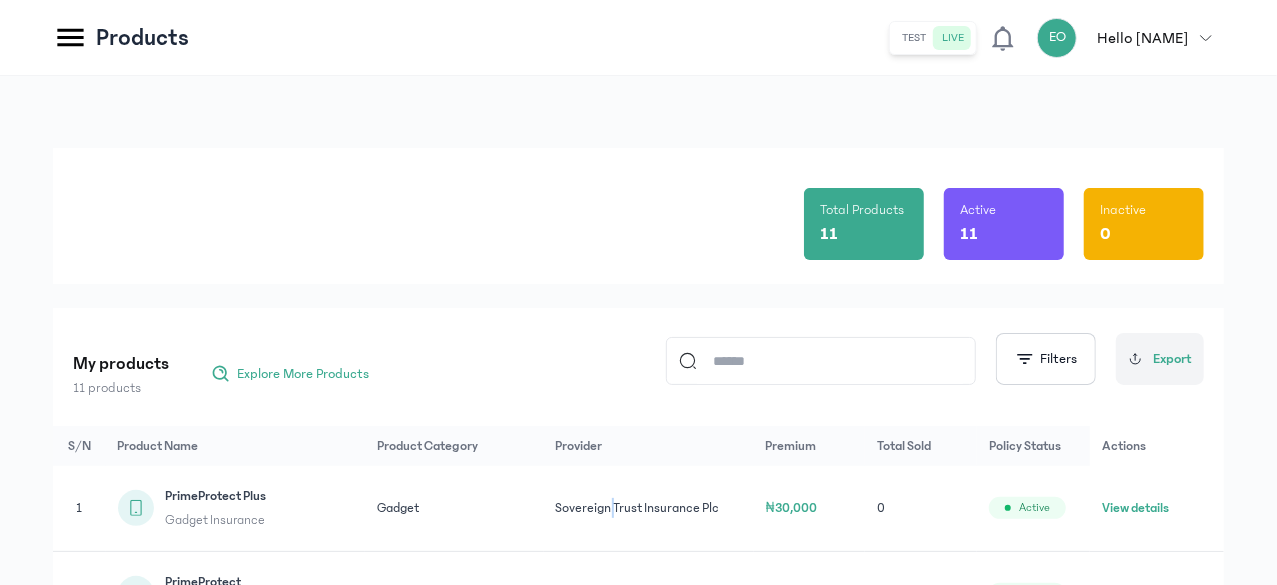 drag, startPoint x: 1139, startPoint y: 0, endPoint x: 747, endPoint y: 511, distance: 644.038 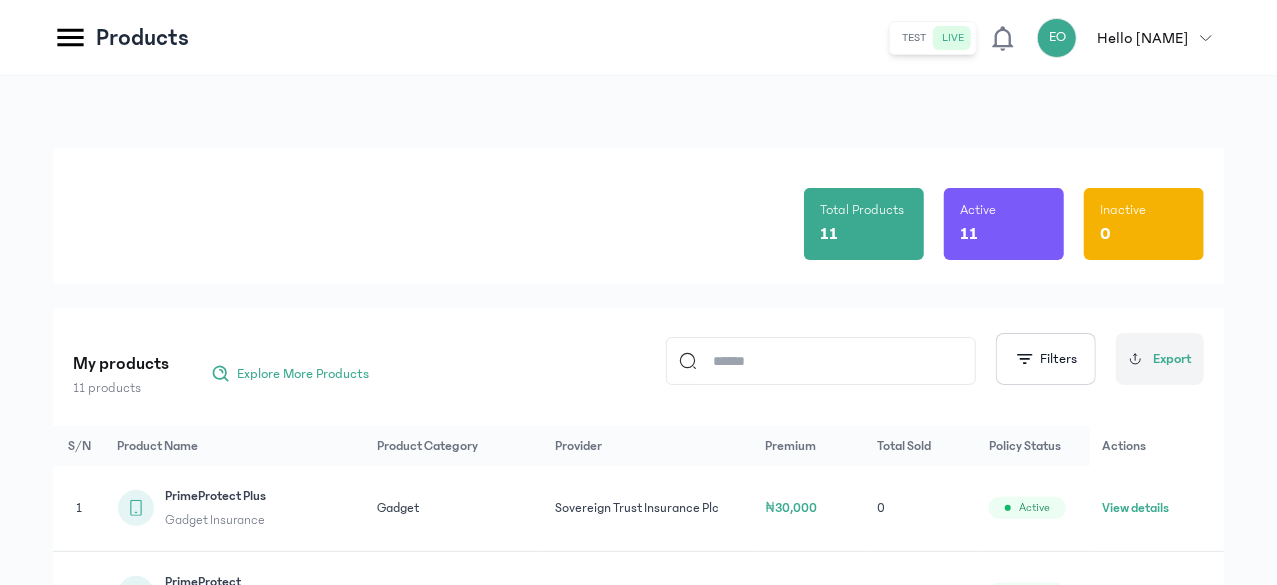 click on "Total Products 11 Active 11 Inactive 0 My products 11 products  Explore More Products
Filters
Export S/N Product Name Product Category Provider Premium Total Sold Policy Status Actions 1
PrimeProtect Plus Gadget Insurance Gadget Sovereign Trust Insurance Plc ₦30,000 0  Active  View details  2
PrimeProtect Gadget Insurance Gadget Sovereign Trust Insurance Plc ₦16,000 0  Active  View details  3
Laptop Insurance (Standard) Gadget Insurance Gadget Sovereign Trust Insurance Plc 7.00% 0  Active  View details  4
Laptop Insurance (Basic) Gadget Insurance Gadget Sovereign Trust Insurance Plc 4.00% 0  Active  View details  5
Gadget Cover (STI) Gadget Insurance Gadget Sovereign Trust Insurance Plc 5.00% 0  Active  View details  6
Gadget Cover Gadget Insurance Gadget Sovereign Trust Insurance Plc 5.00% 0  Active  View details  7
FlexiGuard Plus Gadget Insurance Gadget Sovereign Trust Insurance Plc ₦12,000 0  Active  View details  8
FlexiGuard Mini 0  9" at bounding box center (638, 780) 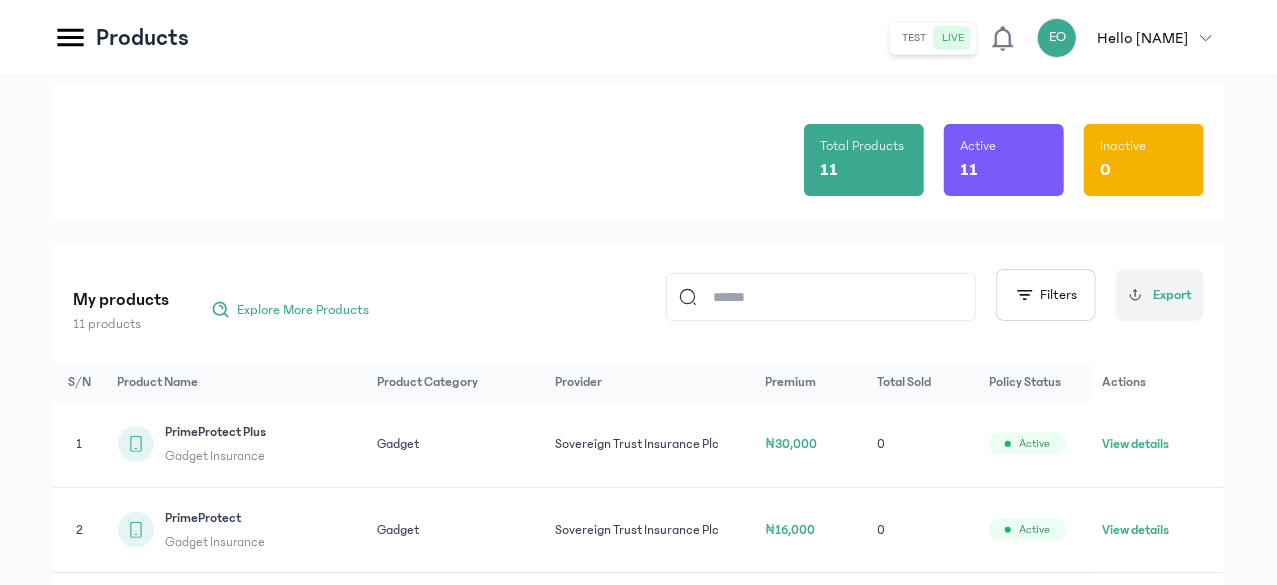 scroll, scrollTop: 0, scrollLeft: 0, axis: both 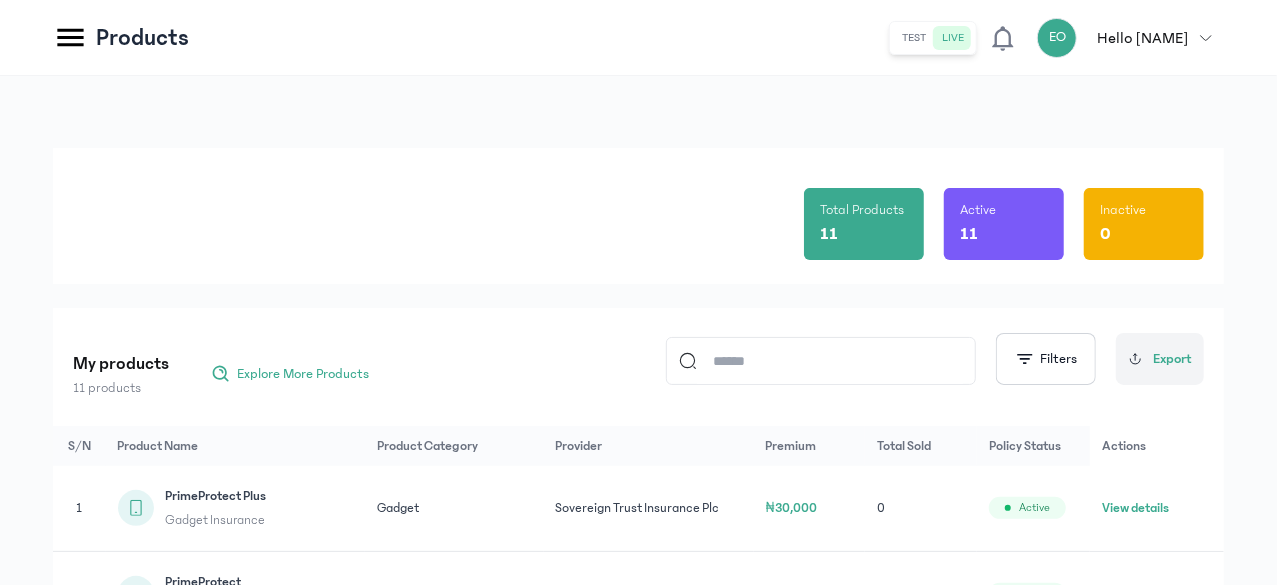 click on "Customers" at bounding box center [-156, 253] 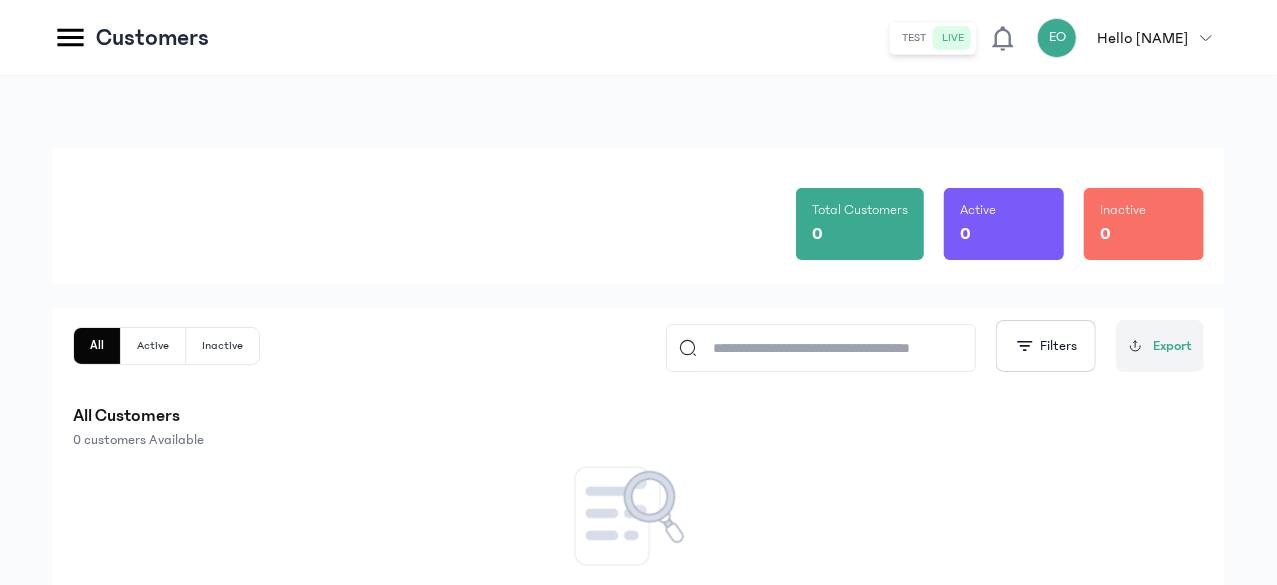 click on "Claims" at bounding box center (-168, 220) 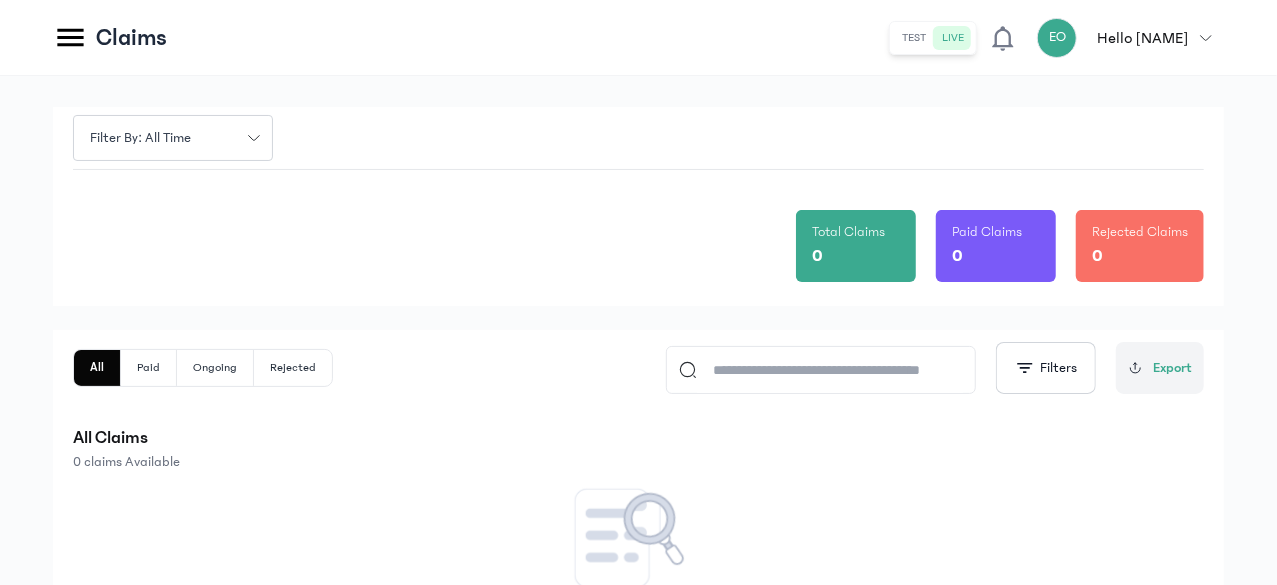 scroll, scrollTop: 0, scrollLeft: 0, axis: both 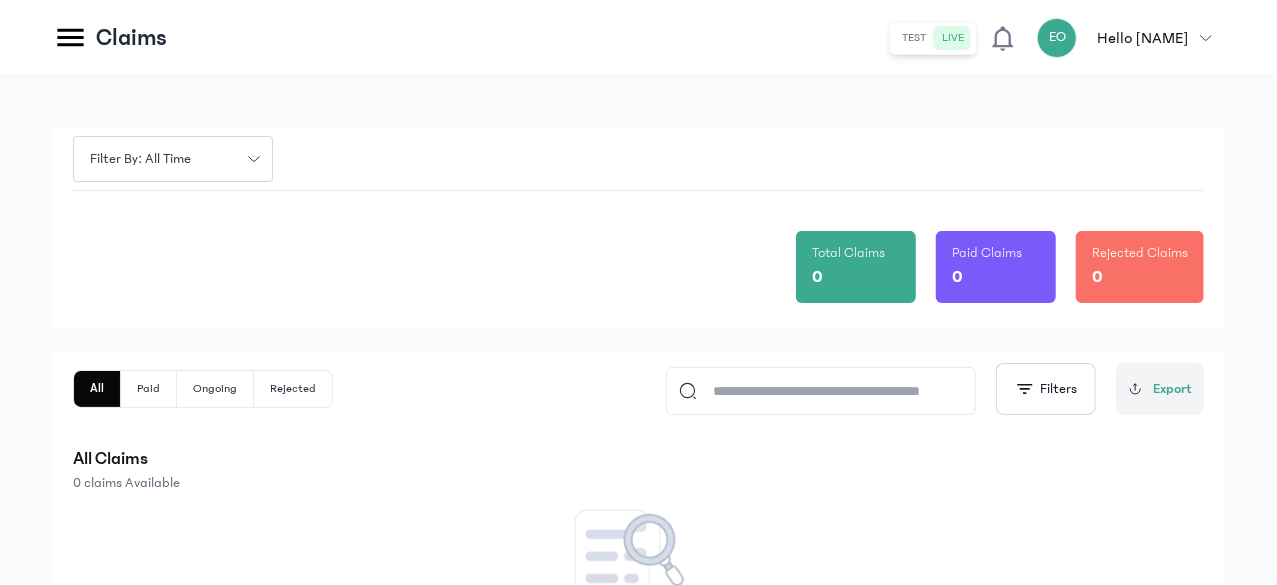 click on "Policies" at bounding box center [-167, 187] 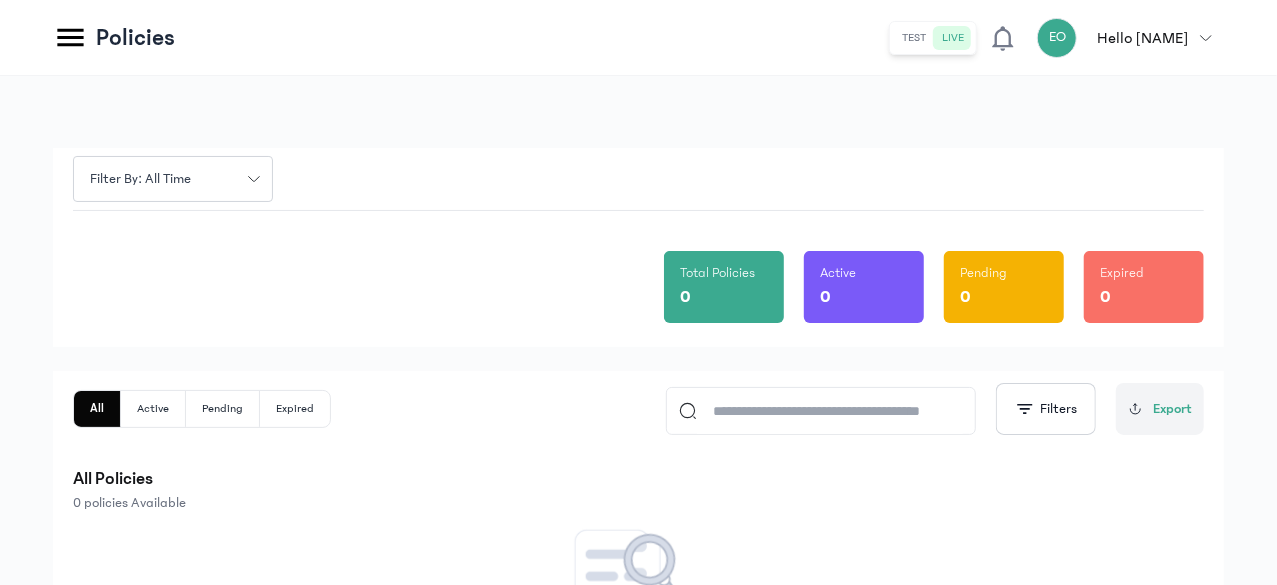 click on "Sales" at bounding box center (-173, 154) 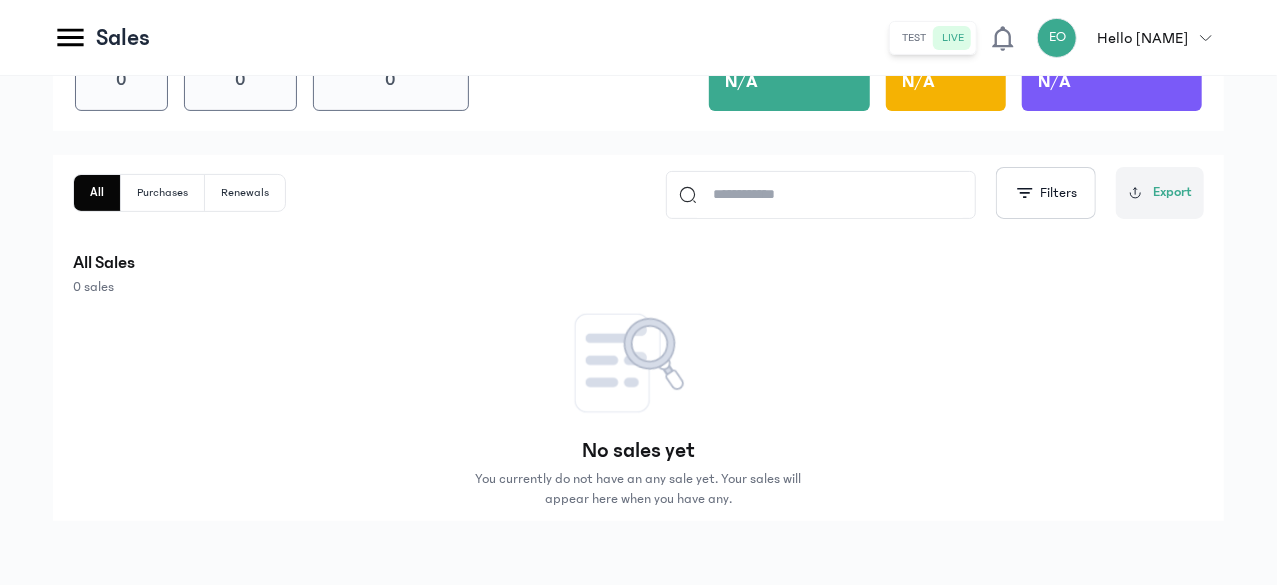 scroll, scrollTop: 319, scrollLeft: 0, axis: vertical 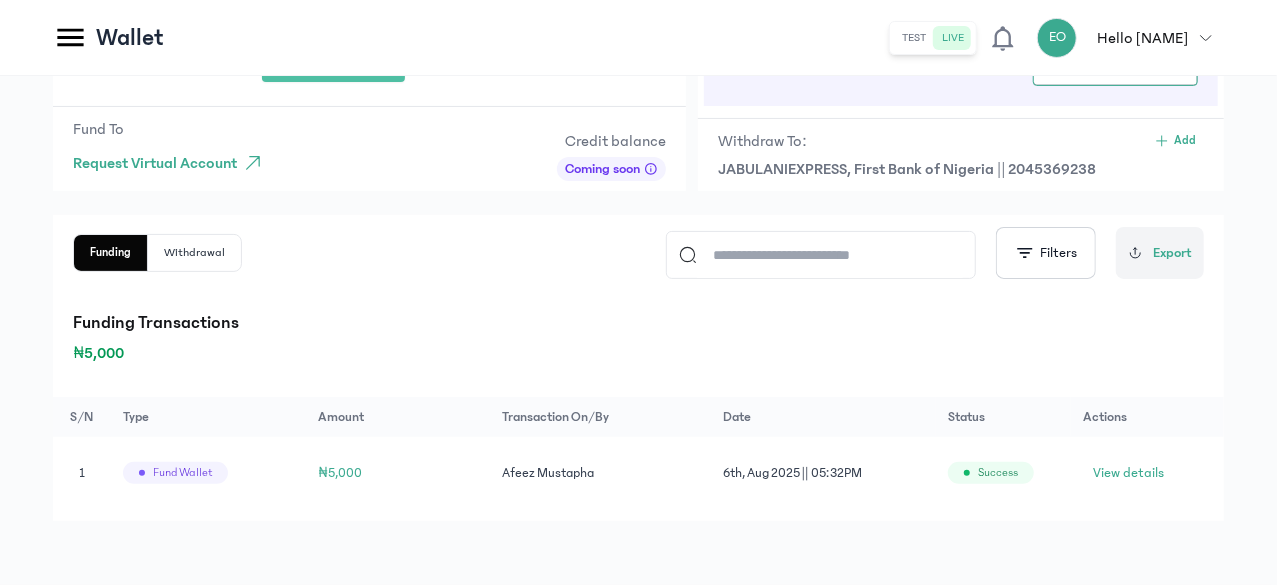 click on "Funding Transactions" at bounding box center (638, 323) 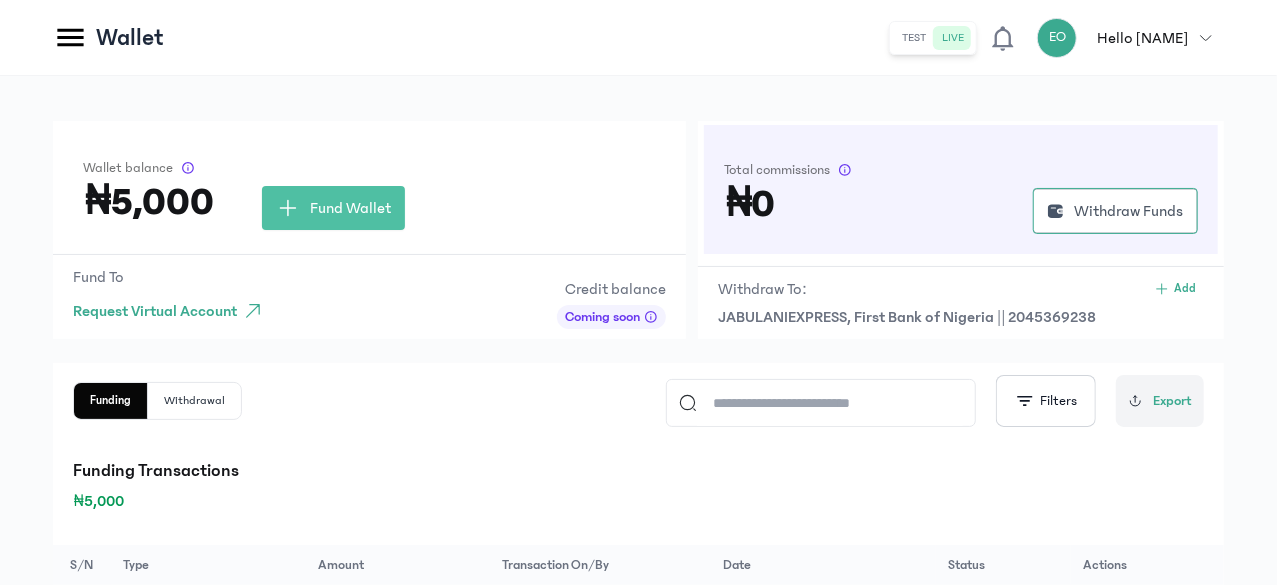 scroll, scrollTop: 0, scrollLeft: 0, axis: both 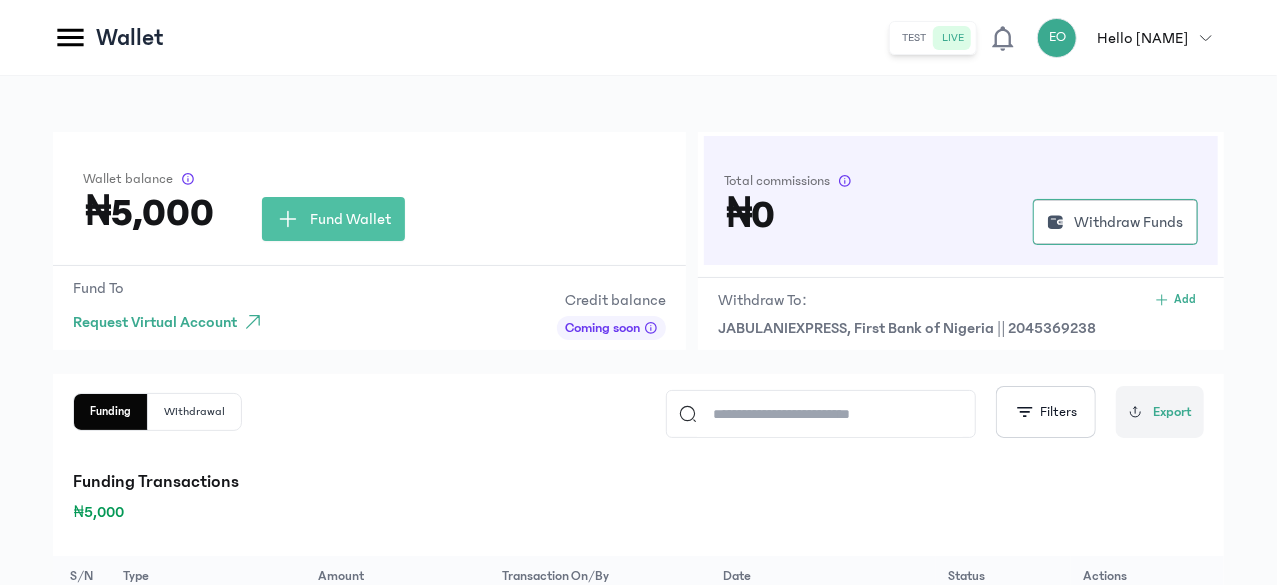 click 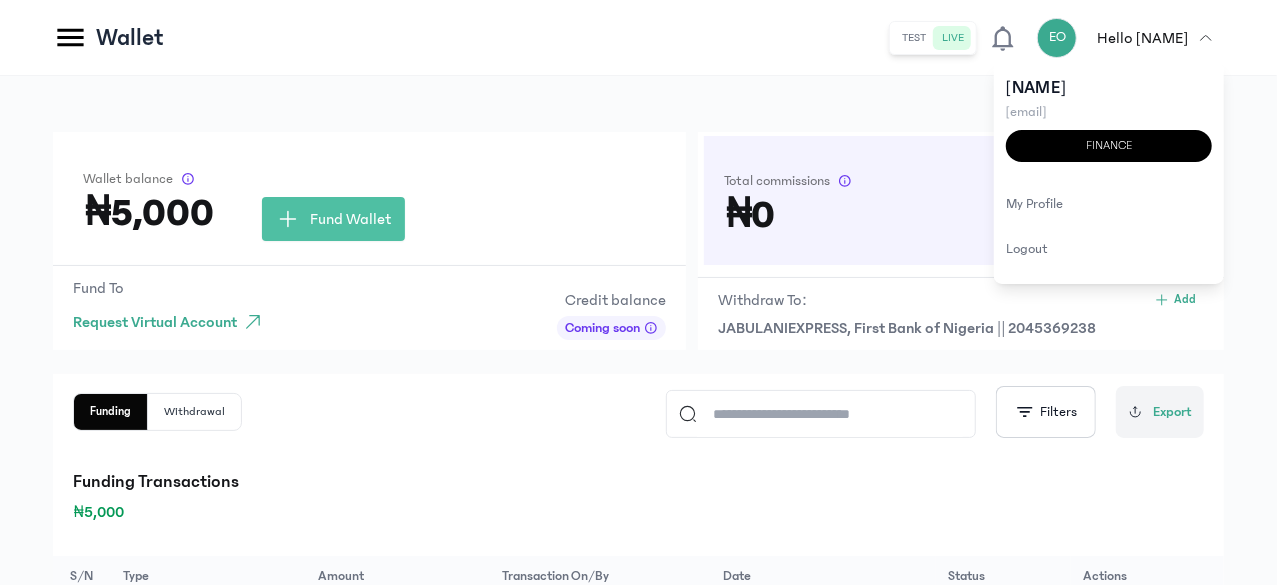 click on "Wallet balance ₦5,000 Fund Wallet Fund To Request Virtual Account Credit balance Coming soon Total commissions ₦0
Withdraw Funds Withdraw To: Add JABULANIEXPRESS, First Bank of Nigeria || [ACCOUNT_NUMBER] Funding Withdrawal
Filters
Export Funding Transactions ₦5,000 S/N Type Amount Transaction on/by Date Status Actions 1 Fund wallet ₦5,000 [NAME] 6th, Aug 2025 || 05:32PM success View details" at bounding box center (638, 410) 